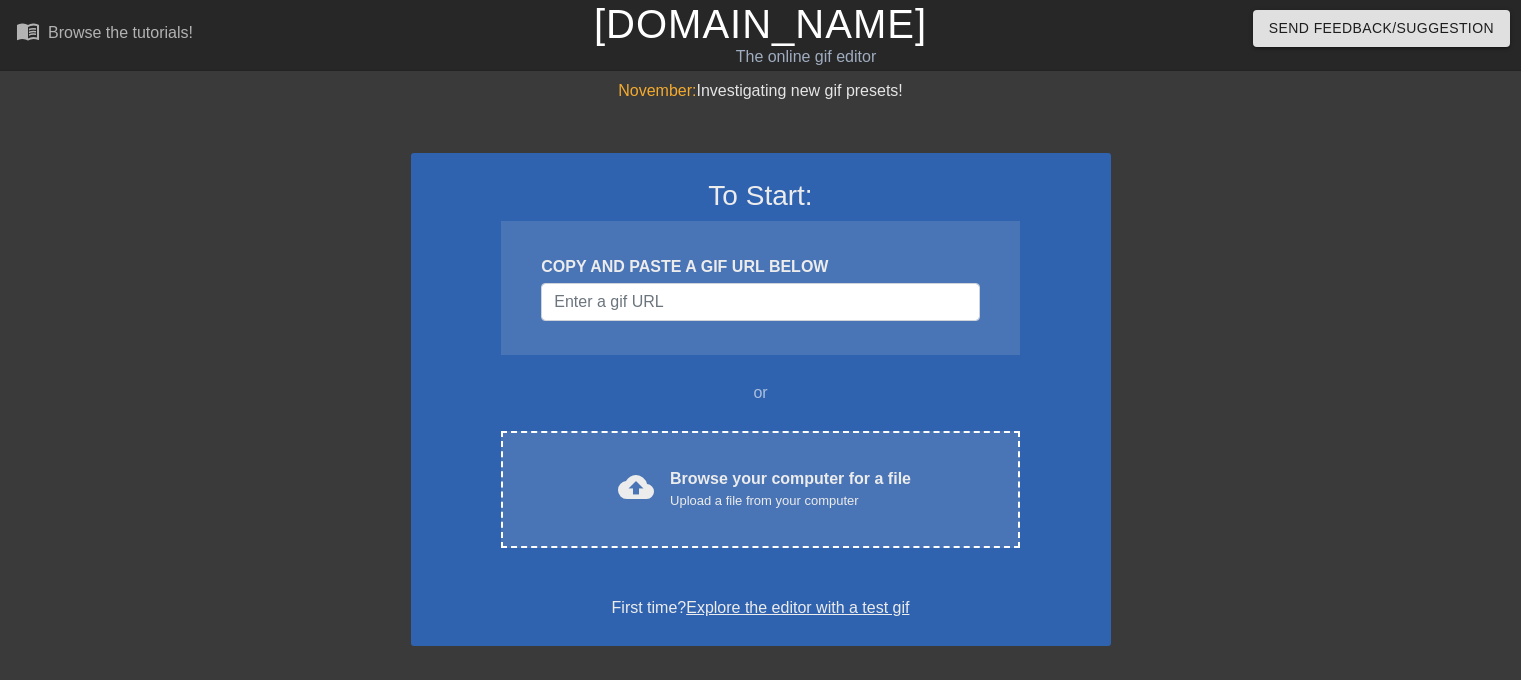scroll, scrollTop: 0, scrollLeft: 0, axis: both 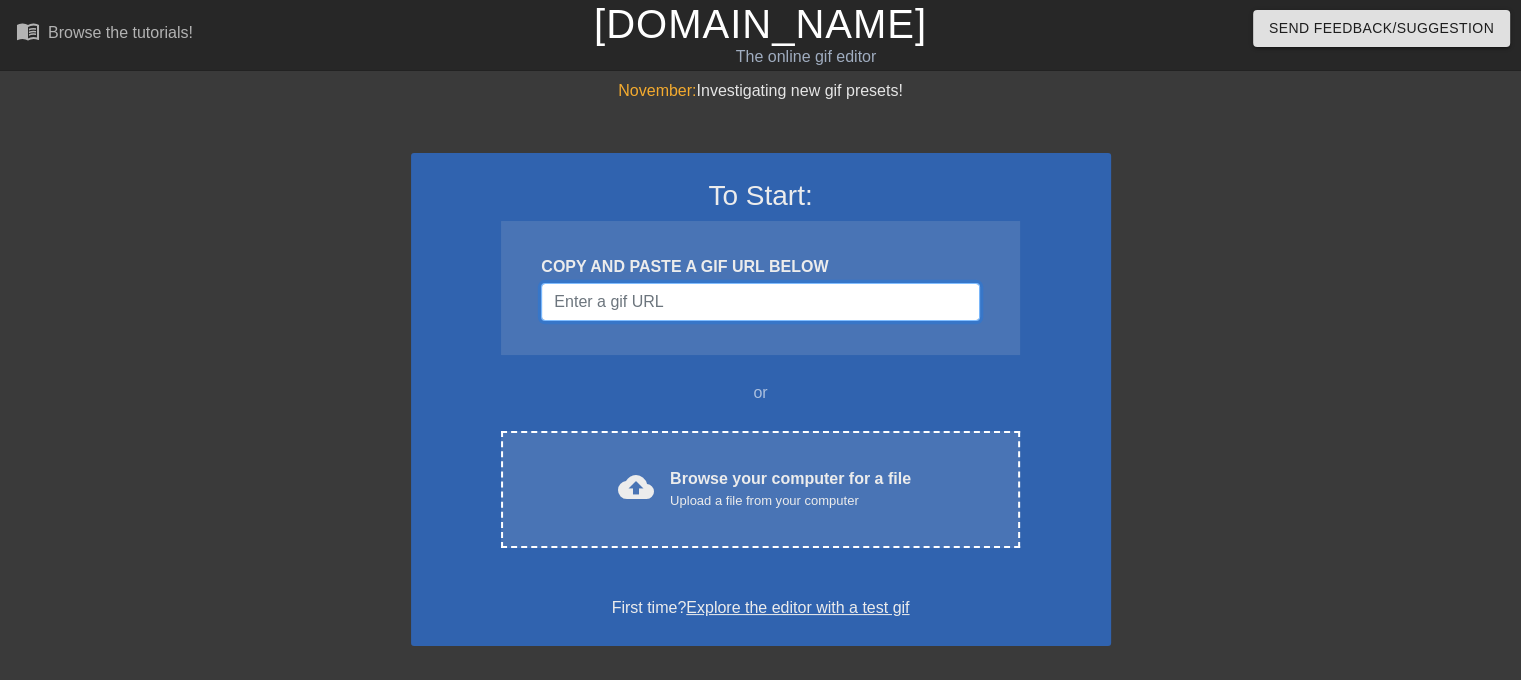 click at bounding box center (760, 302) 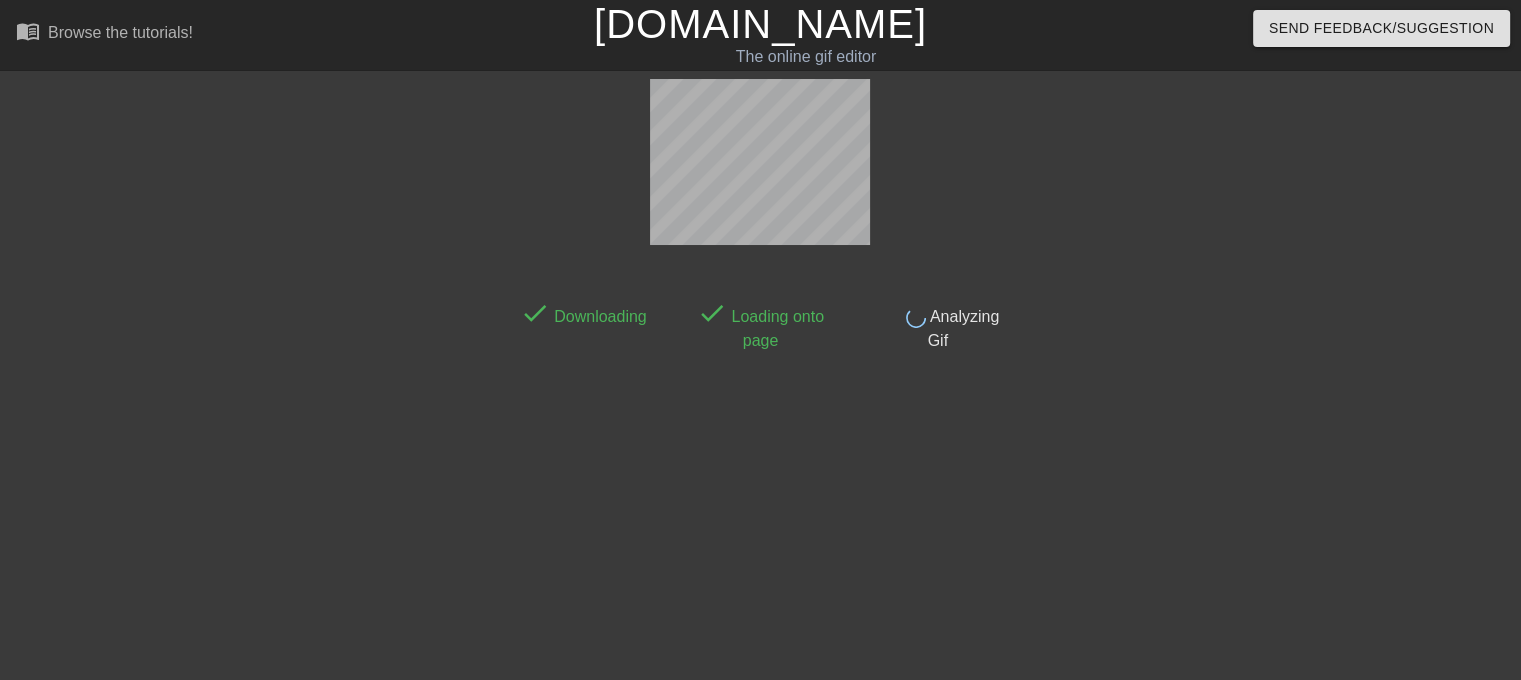 scroll, scrollTop: 48, scrollLeft: 0, axis: vertical 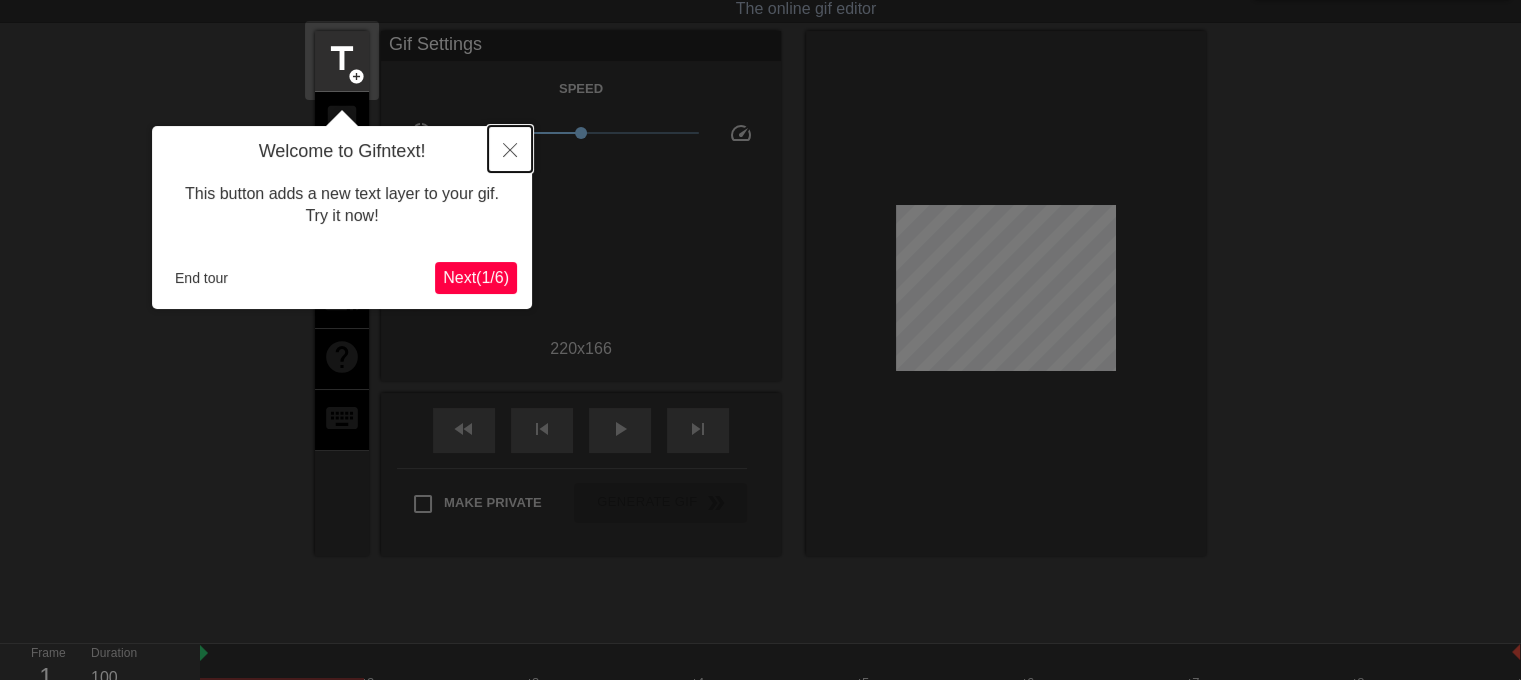 click 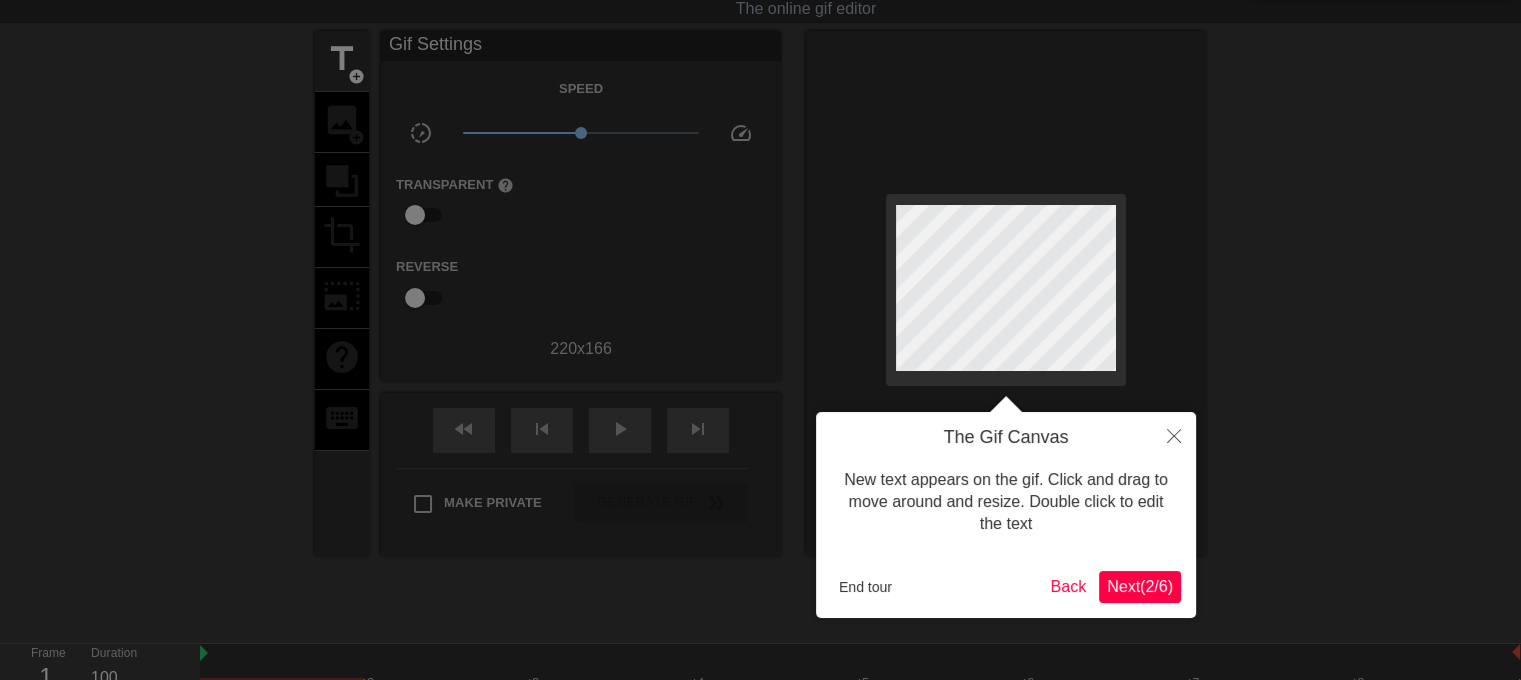 scroll, scrollTop: 0, scrollLeft: 0, axis: both 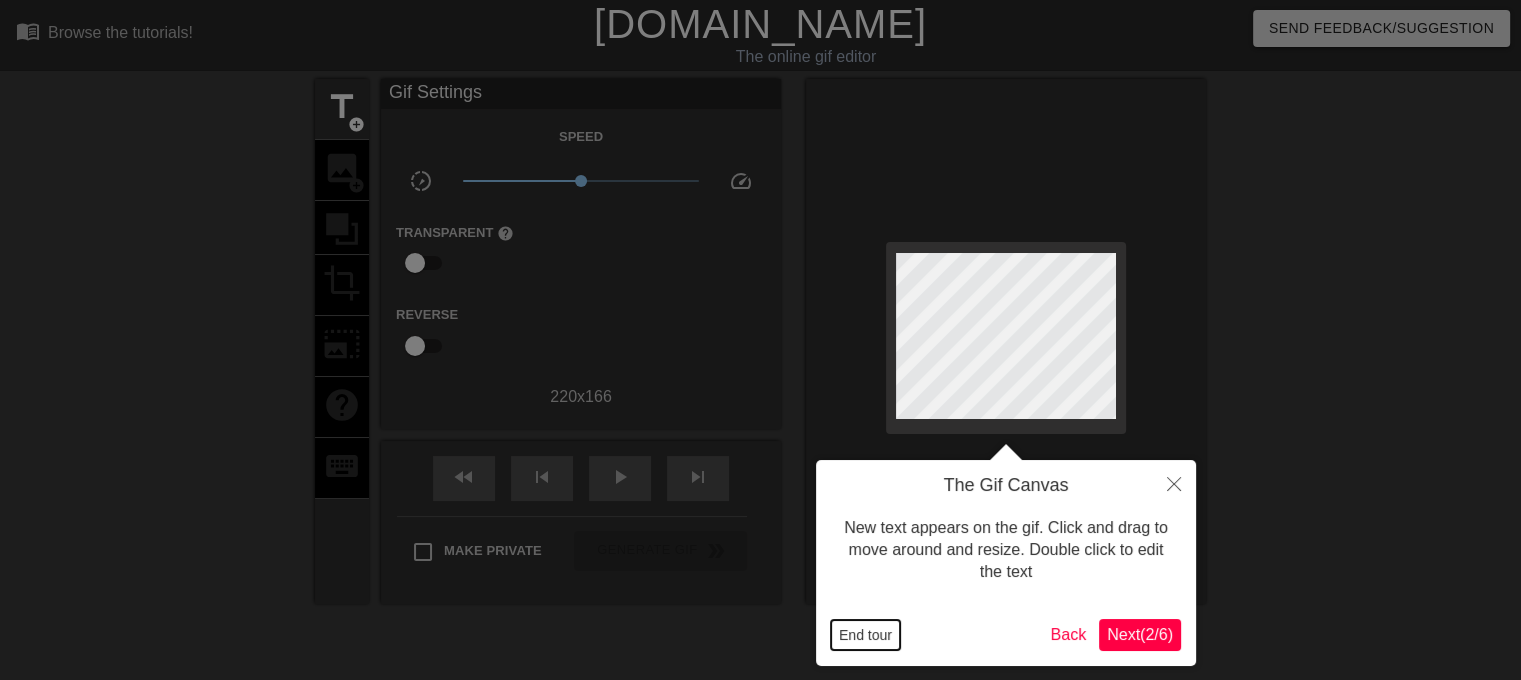 click on "End tour" at bounding box center [865, 635] 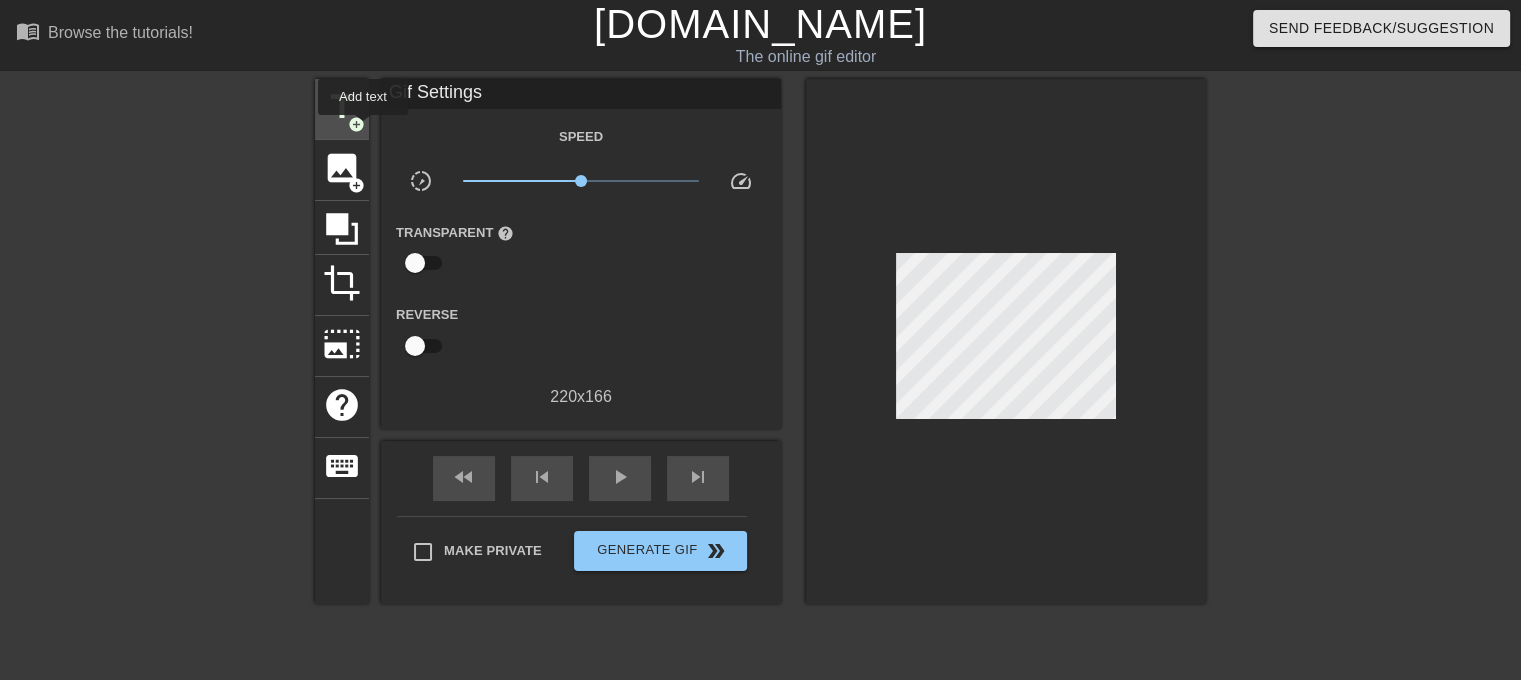click on "add_circle" at bounding box center [356, 124] 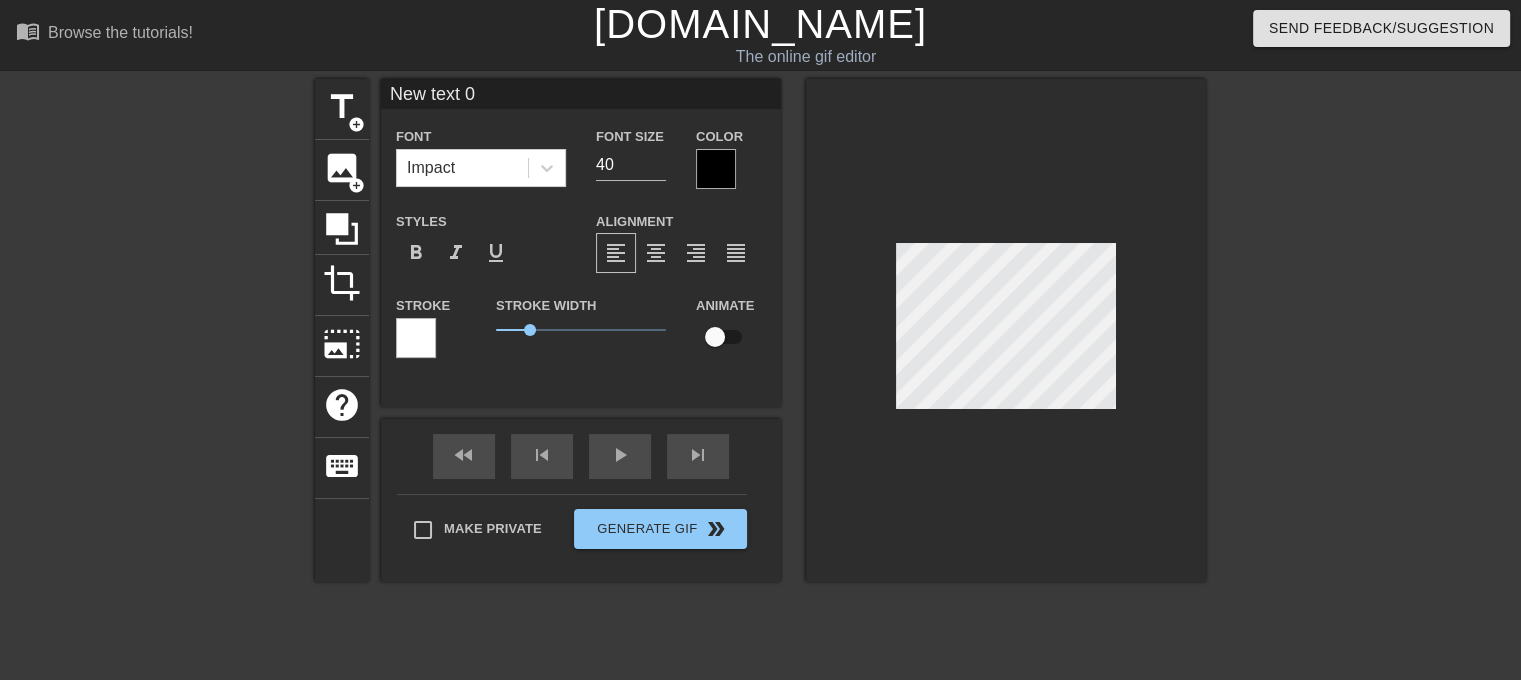 scroll, scrollTop: 2, scrollLeft: 4, axis: both 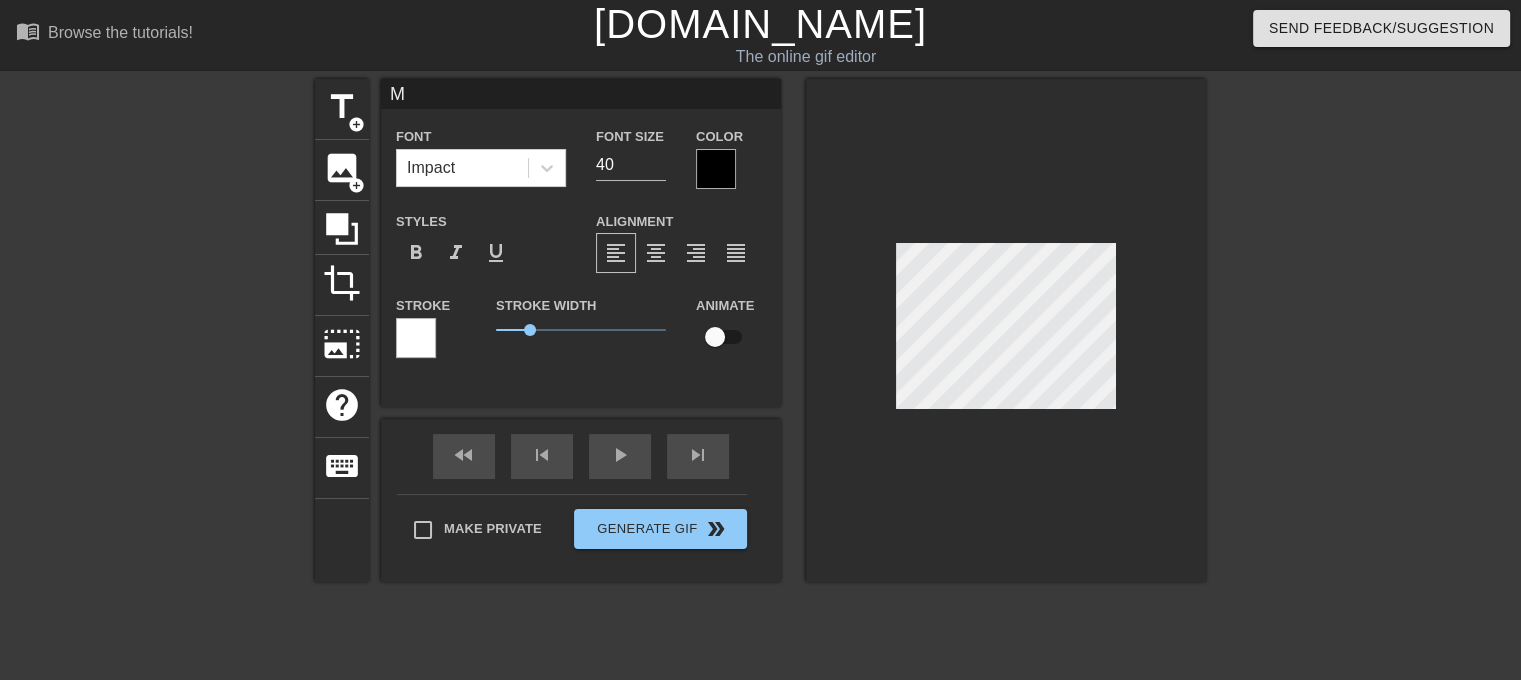 type on "Me" 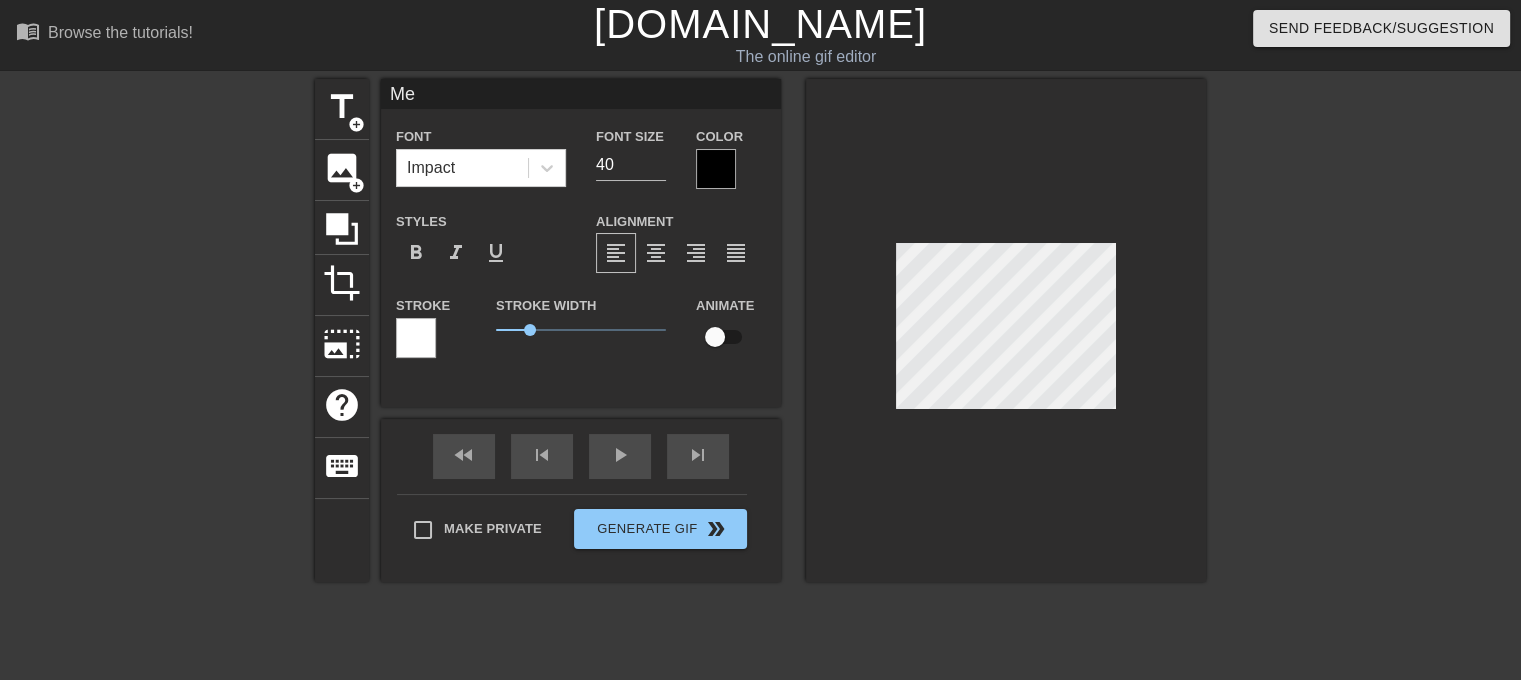 type on "Me" 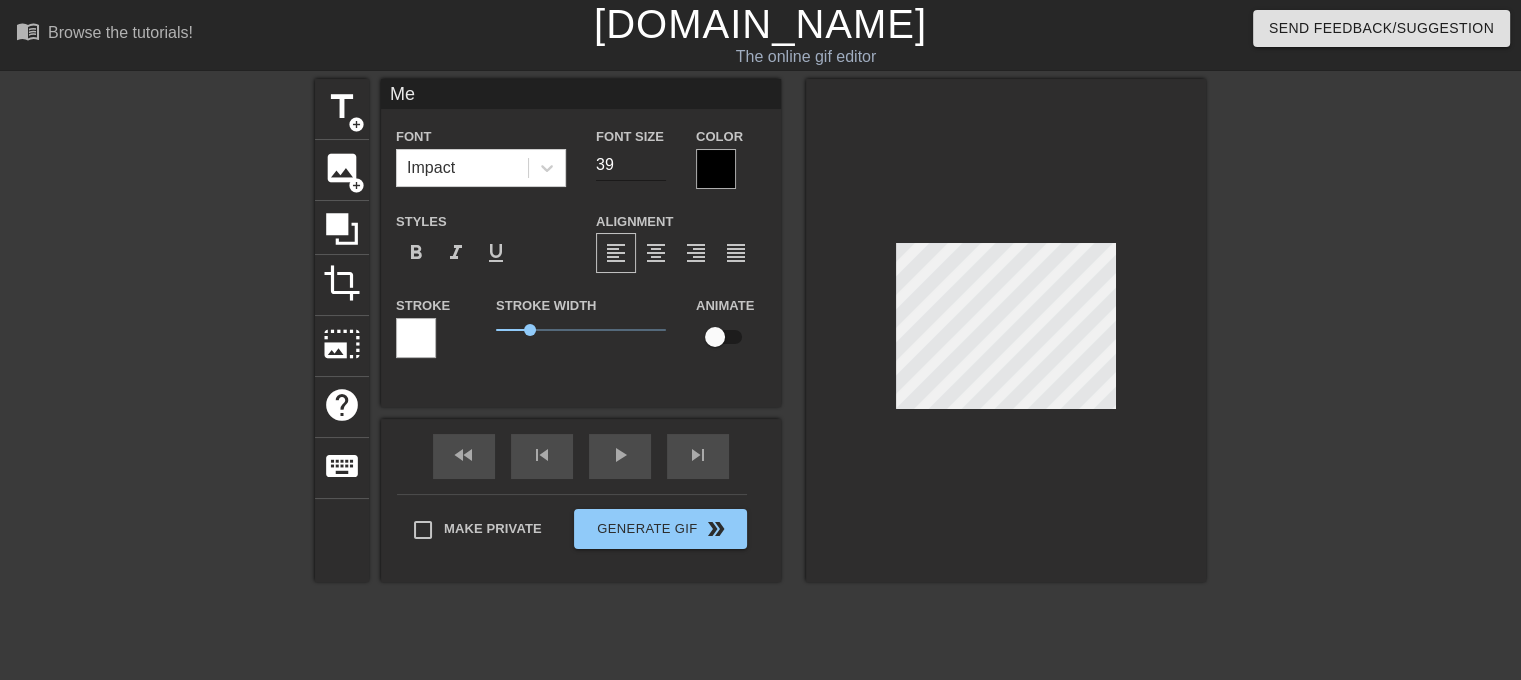 click on "39" at bounding box center [631, 165] 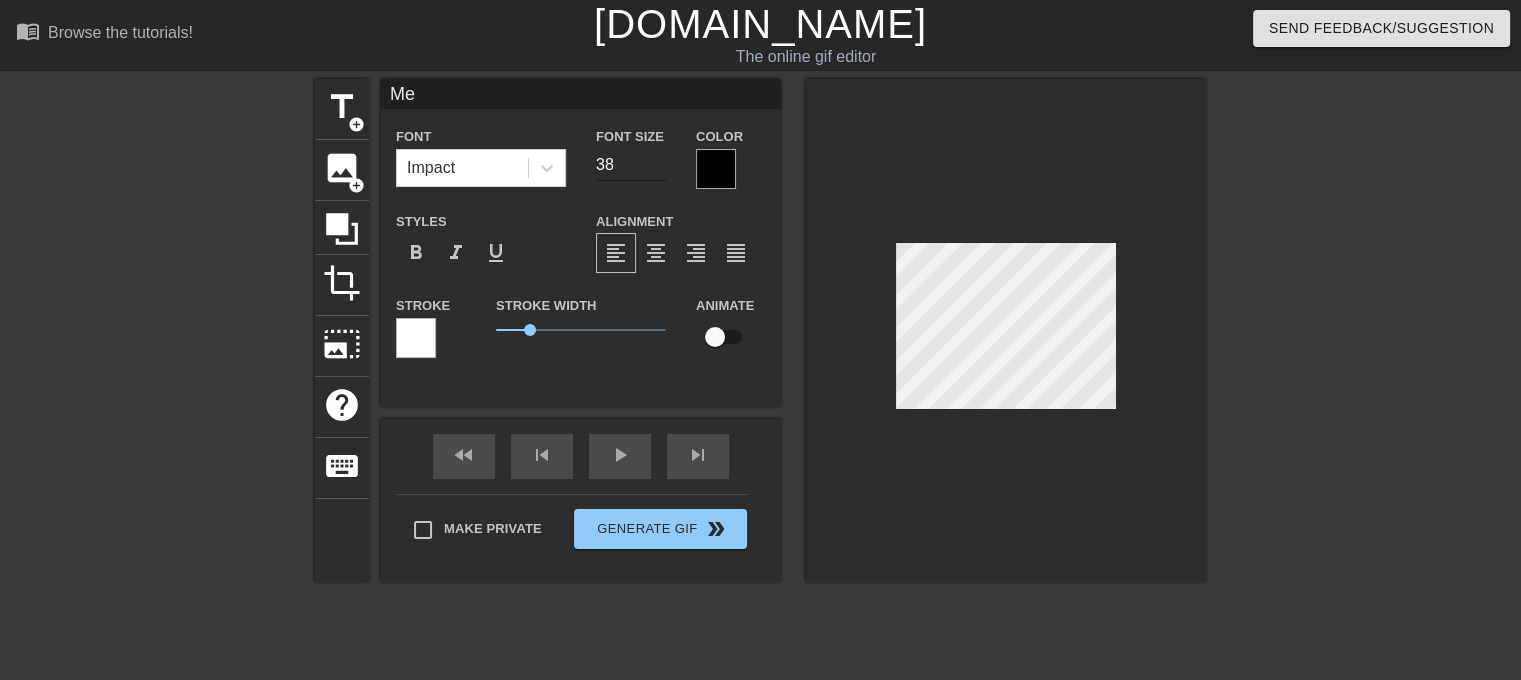 click on "38" at bounding box center [631, 165] 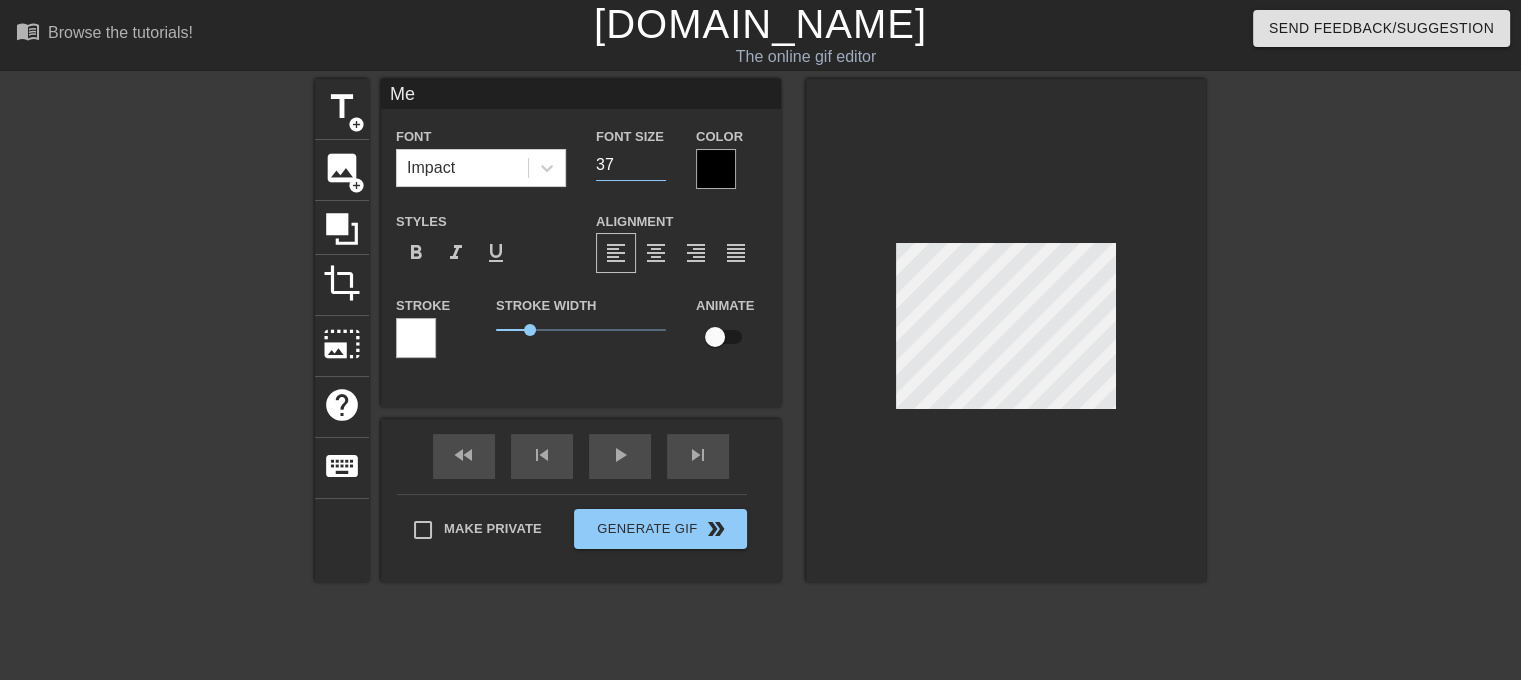 click on "37" at bounding box center (631, 165) 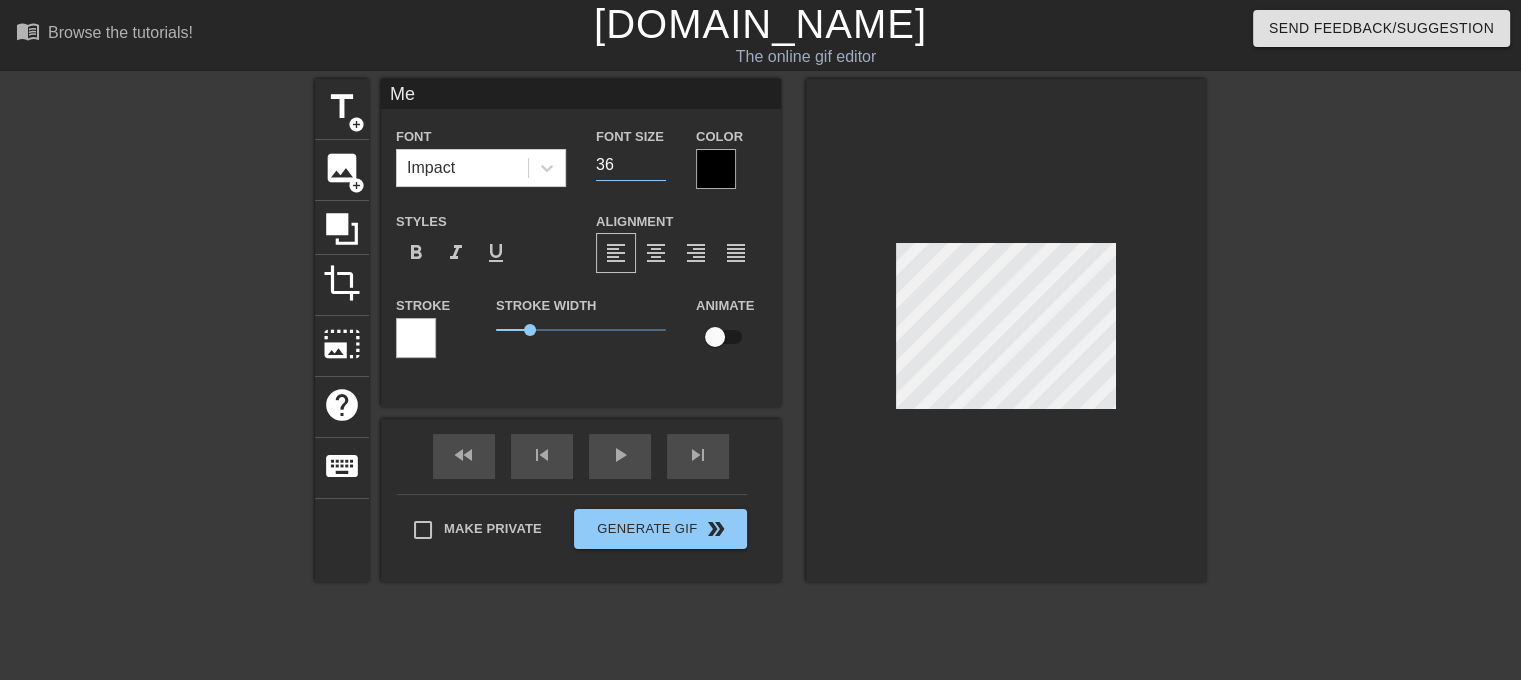 click on "36" at bounding box center (631, 165) 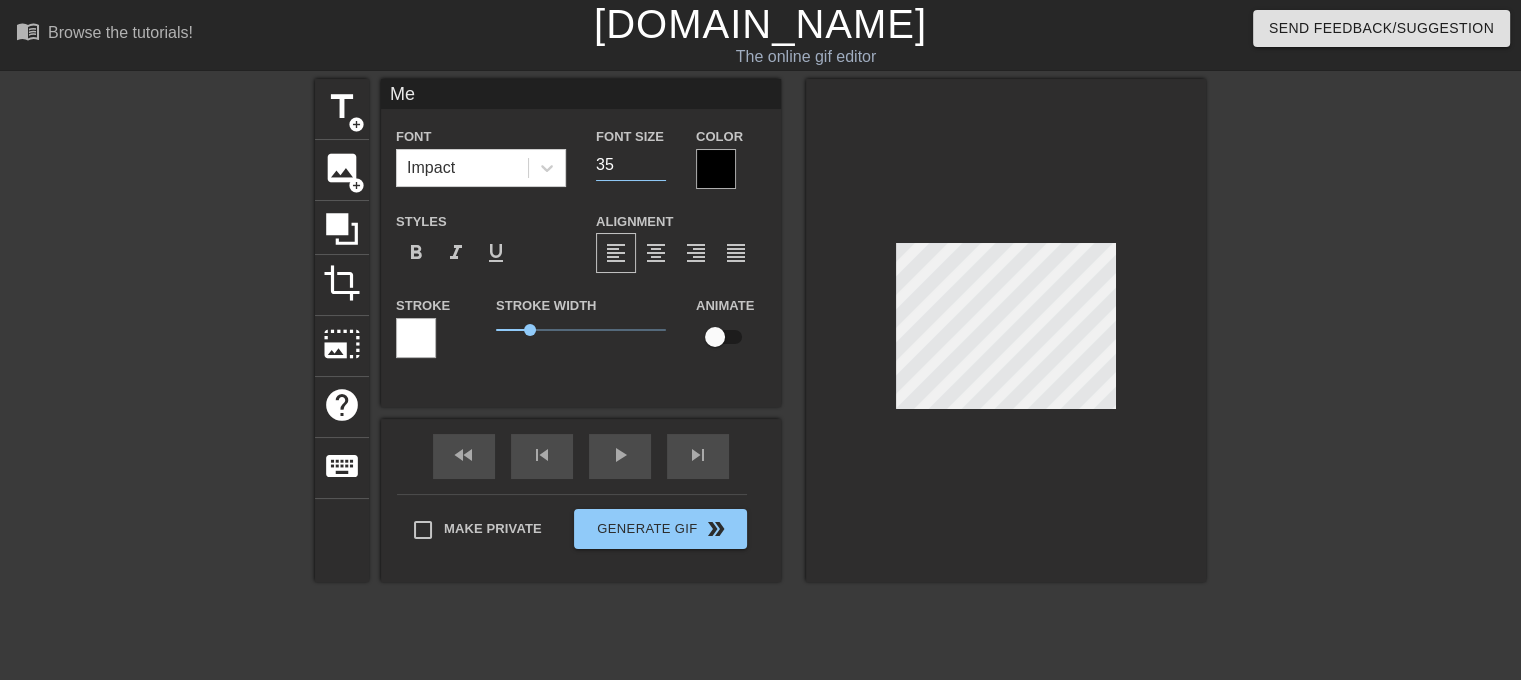 click on "35" at bounding box center (631, 165) 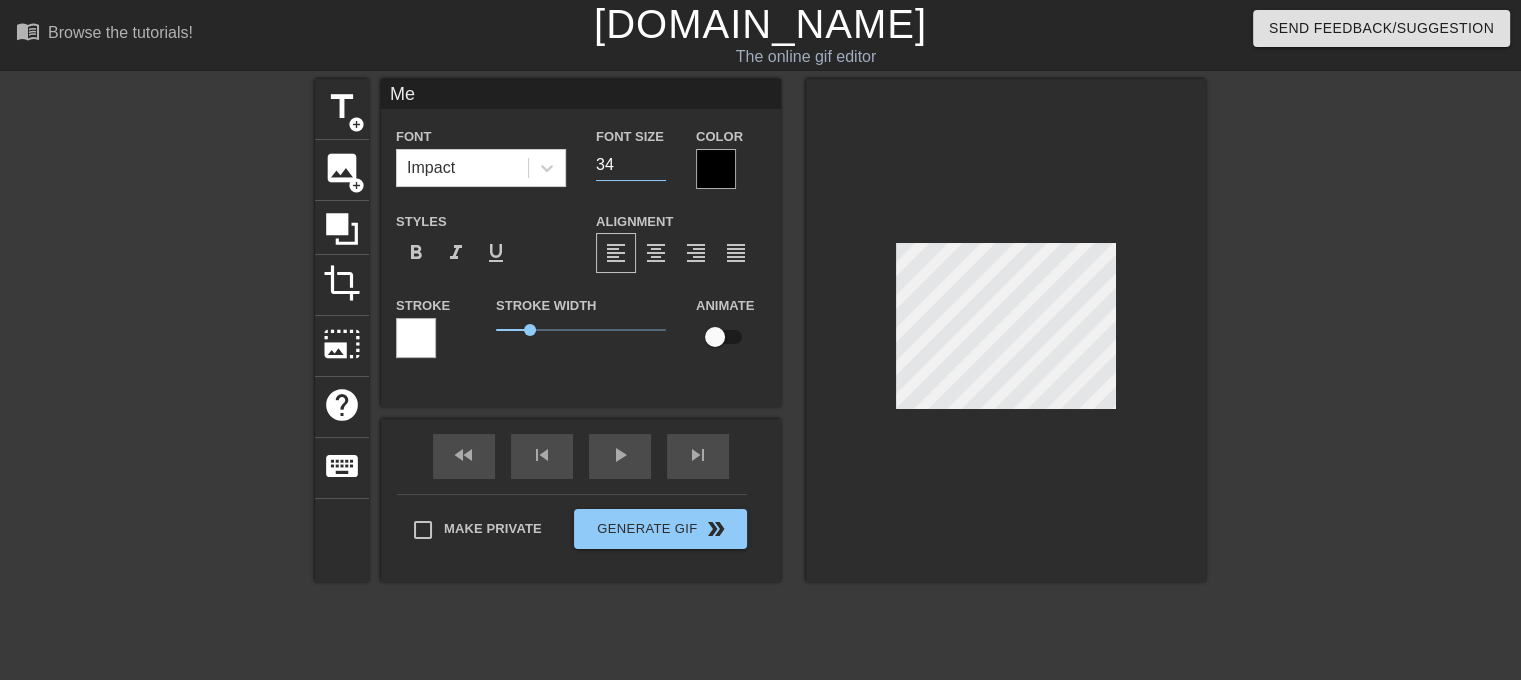 click on "34" at bounding box center [631, 165] 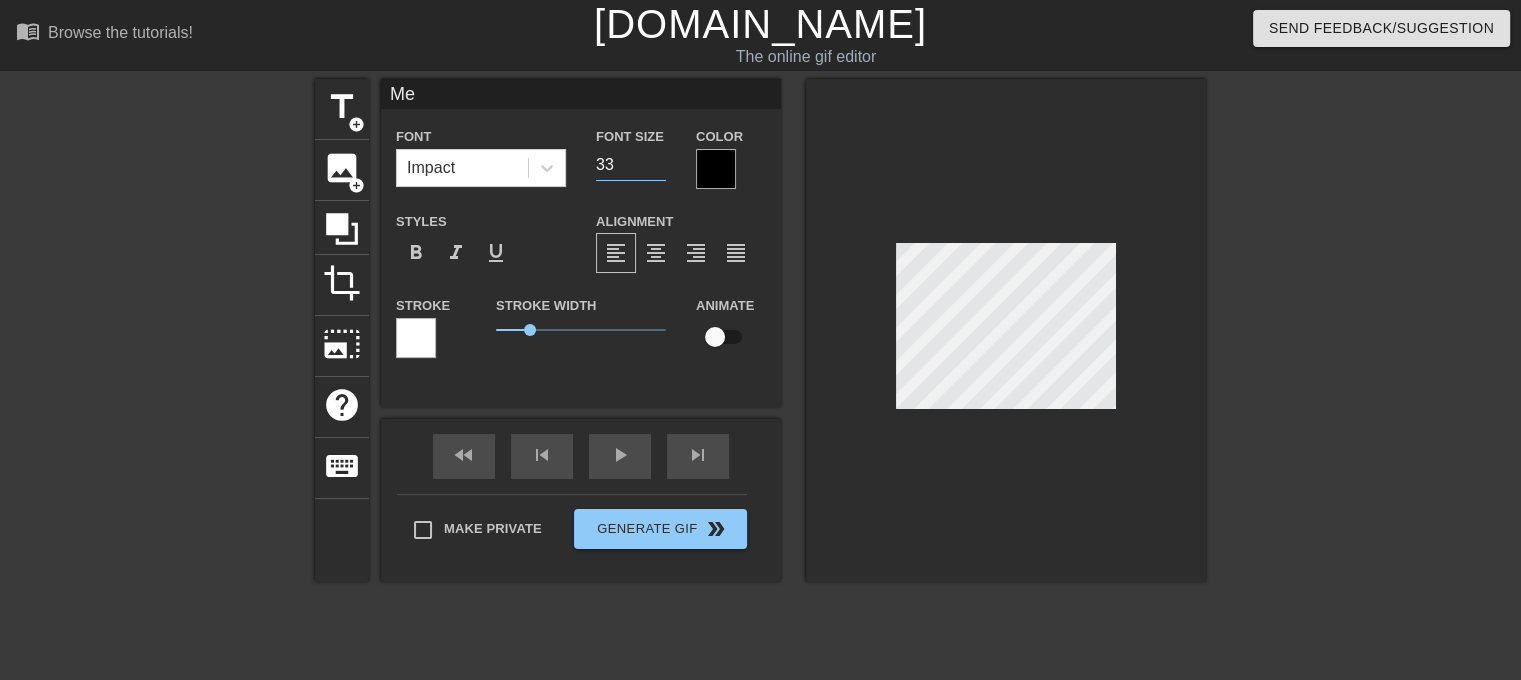 click on "33" at bounding box center [631, 165] 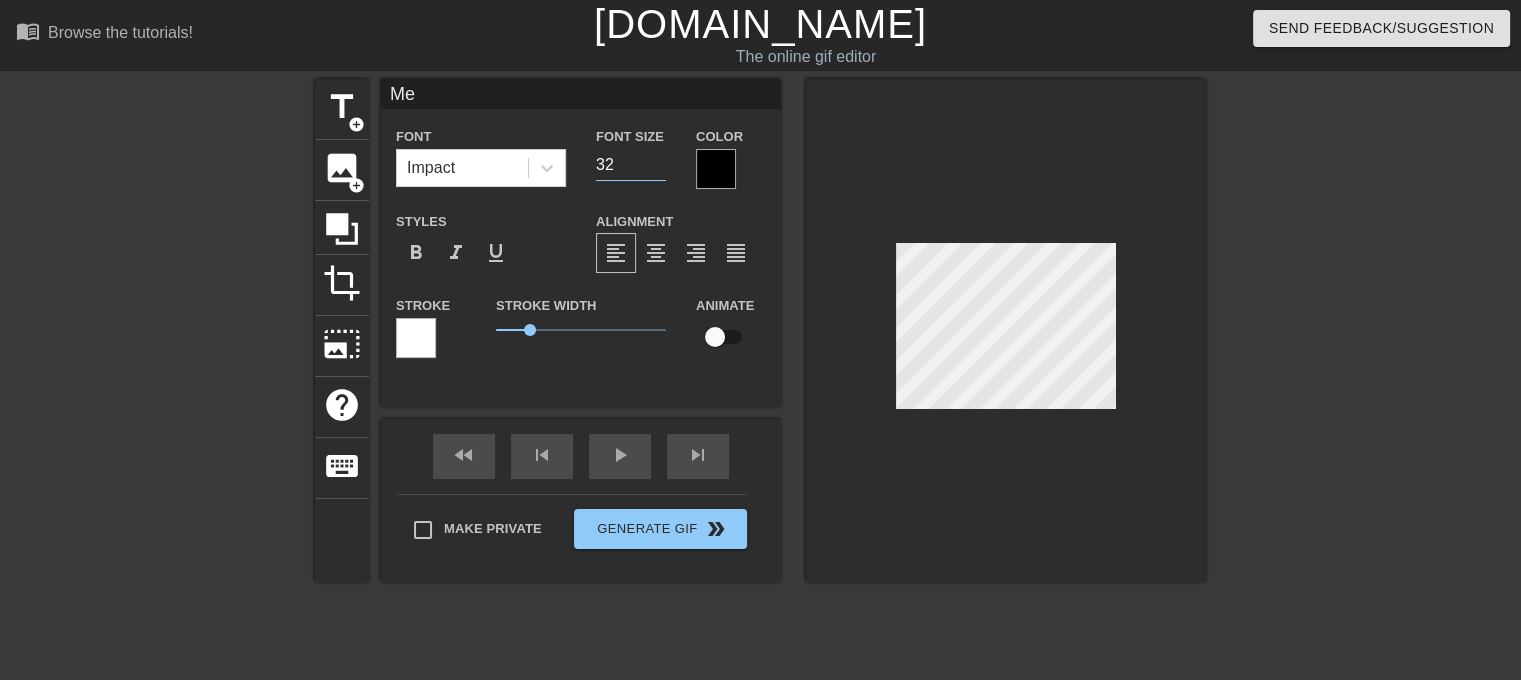 click on "32" at bounding box center (631, 165) 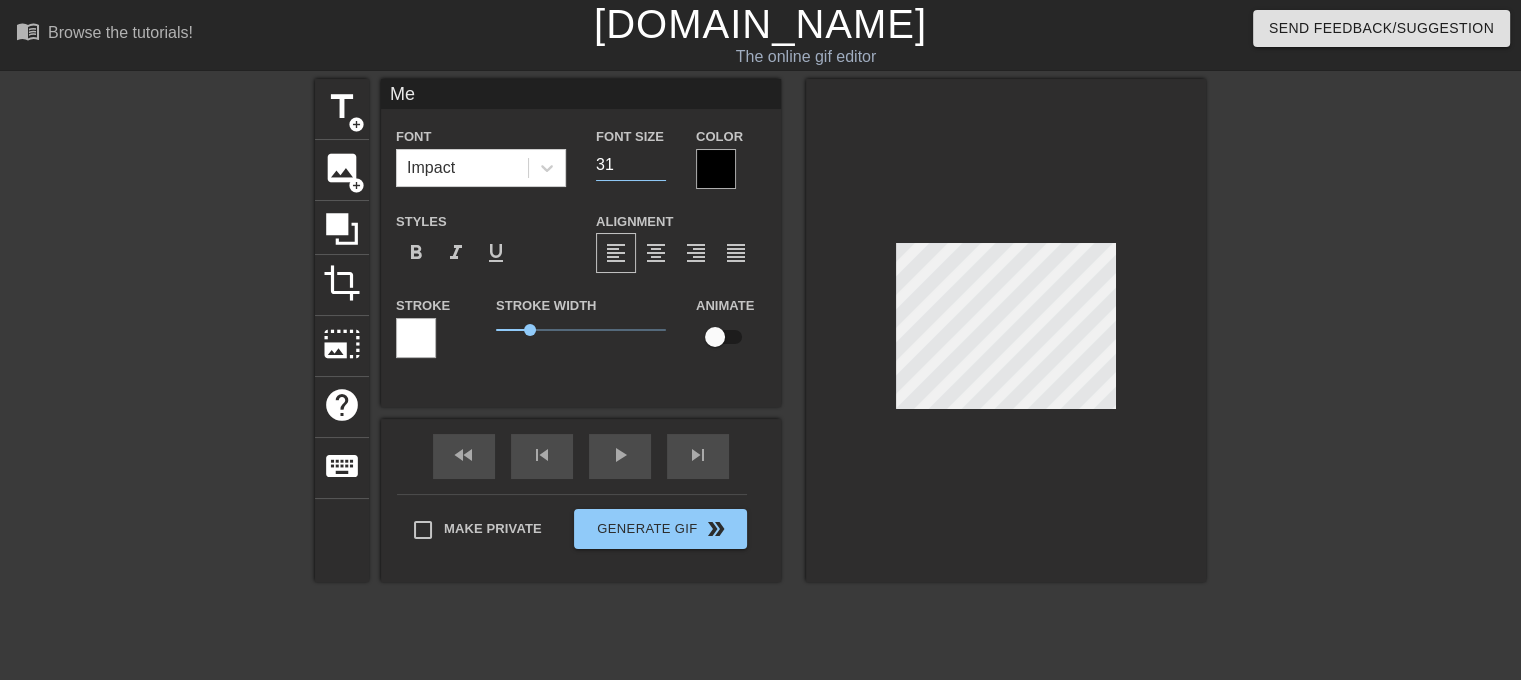 click on "31" at bounding box center (631, 165) 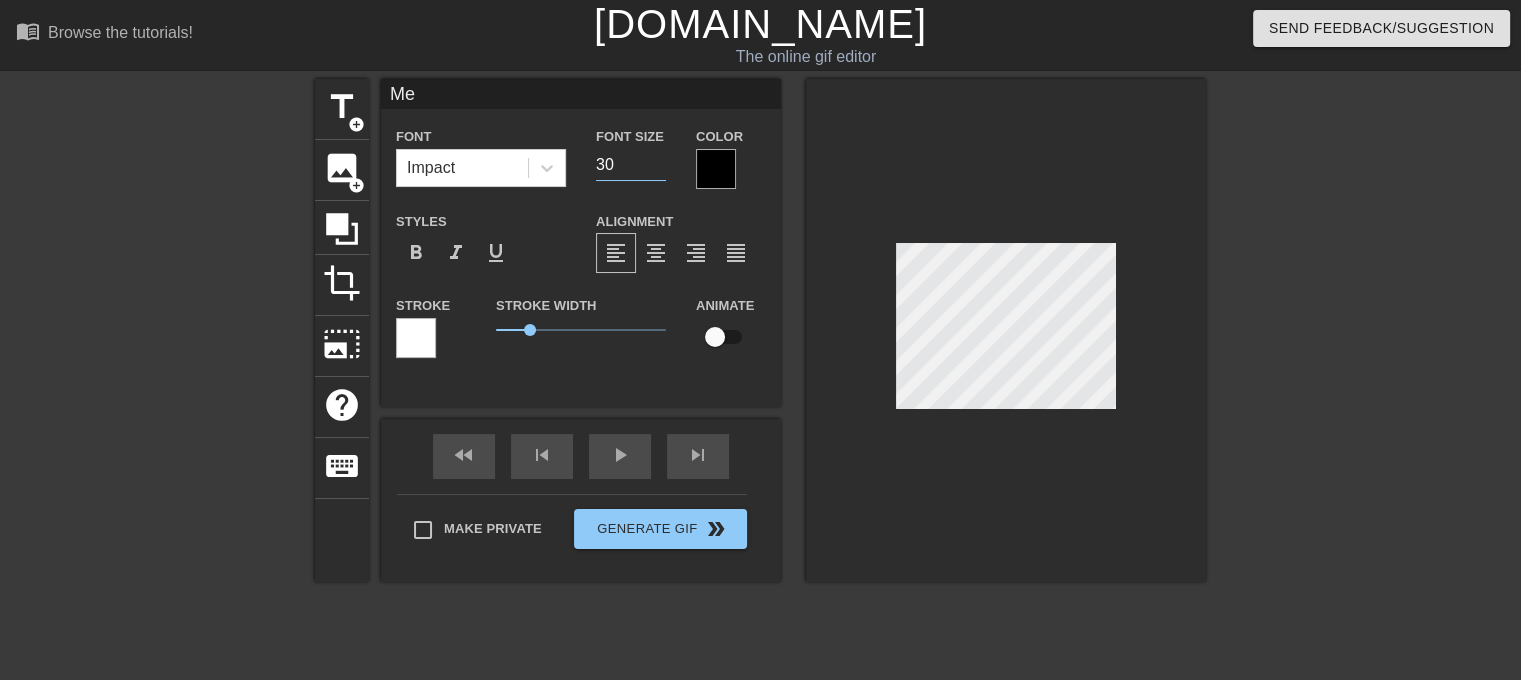 click on "30" at bounding box center (631, 165) 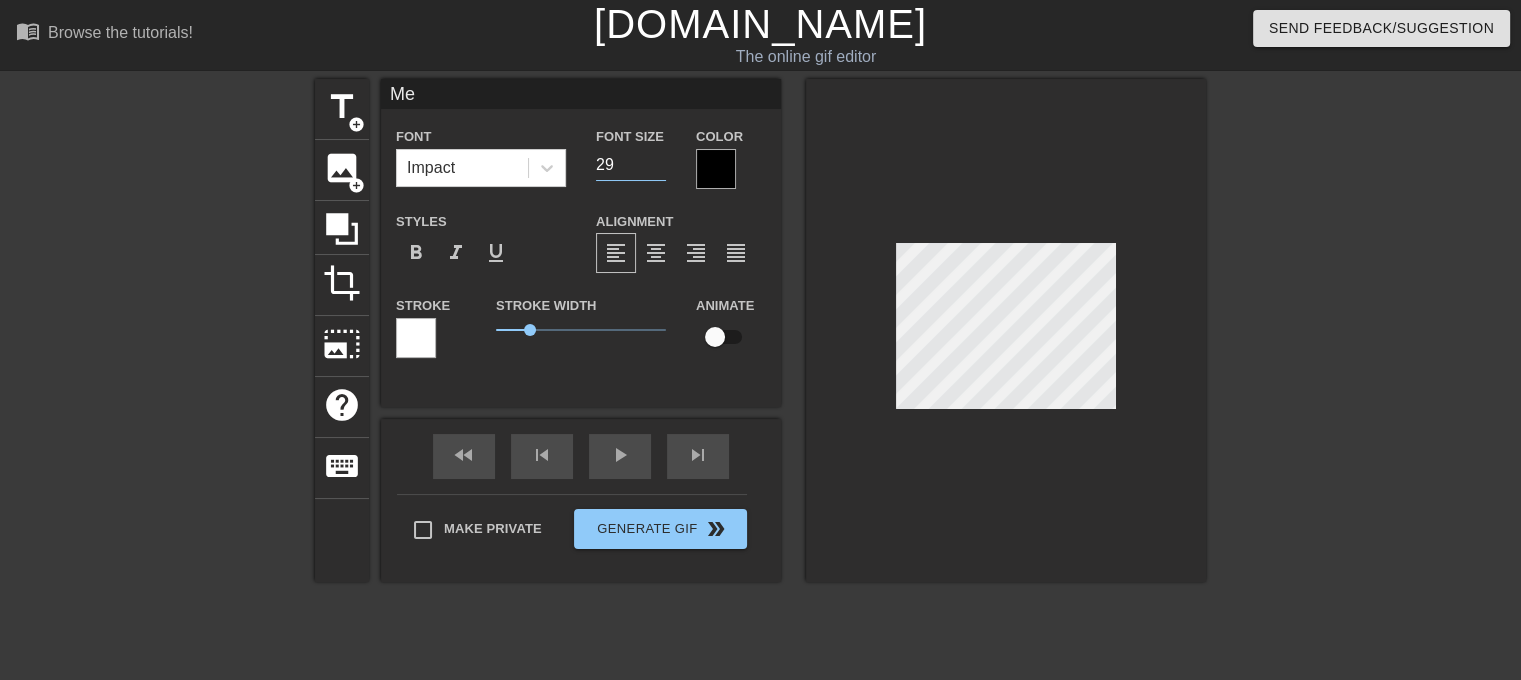 click on "29" at bounding box center (631, 165) 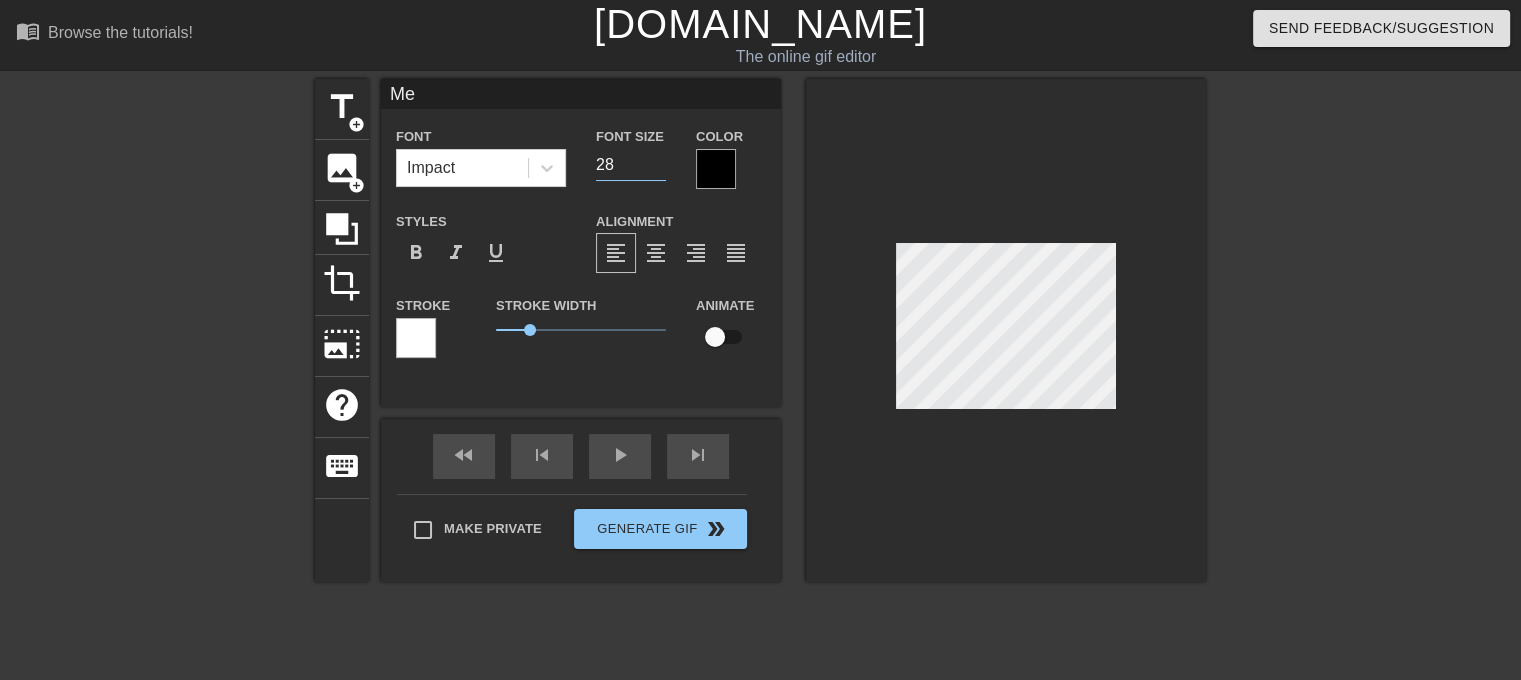 click on "28" at bounding box center (631, 165) 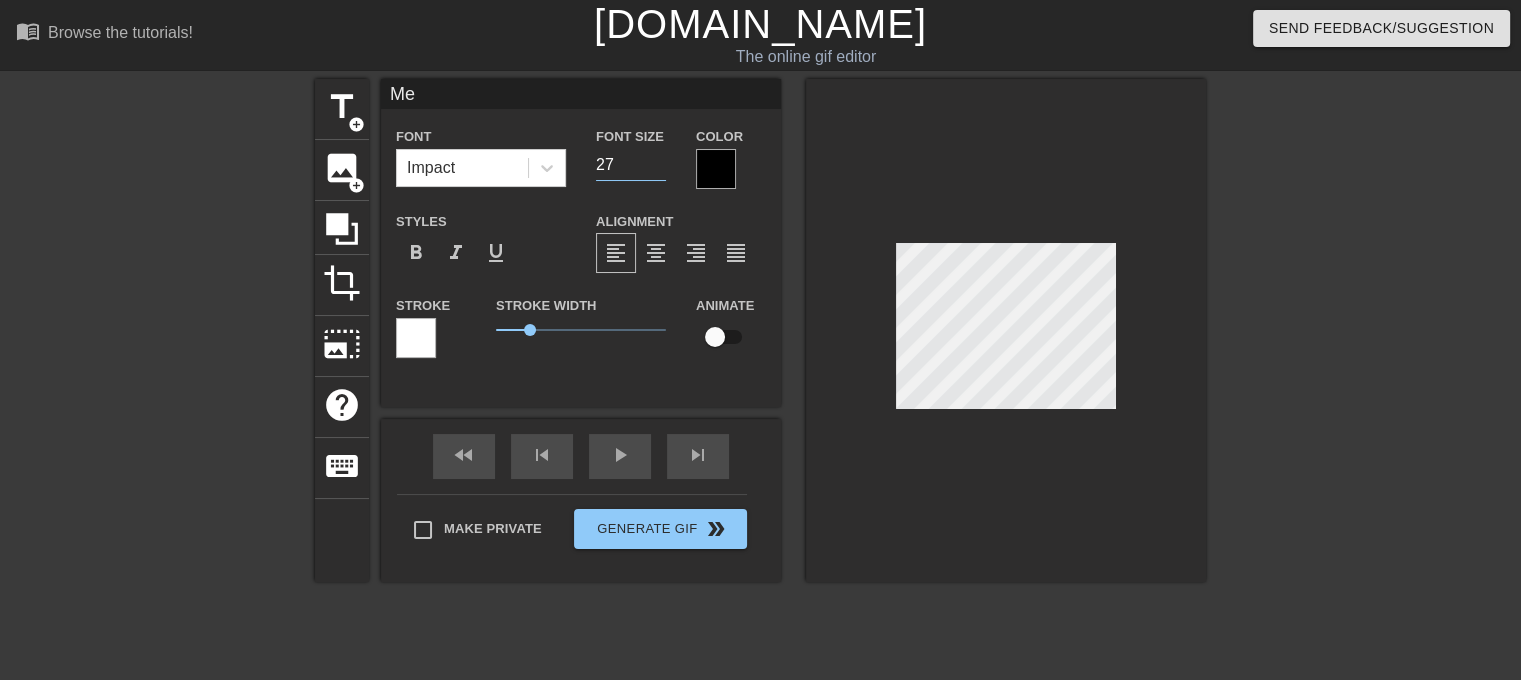 click on "27" at bounding box center (631, 165) 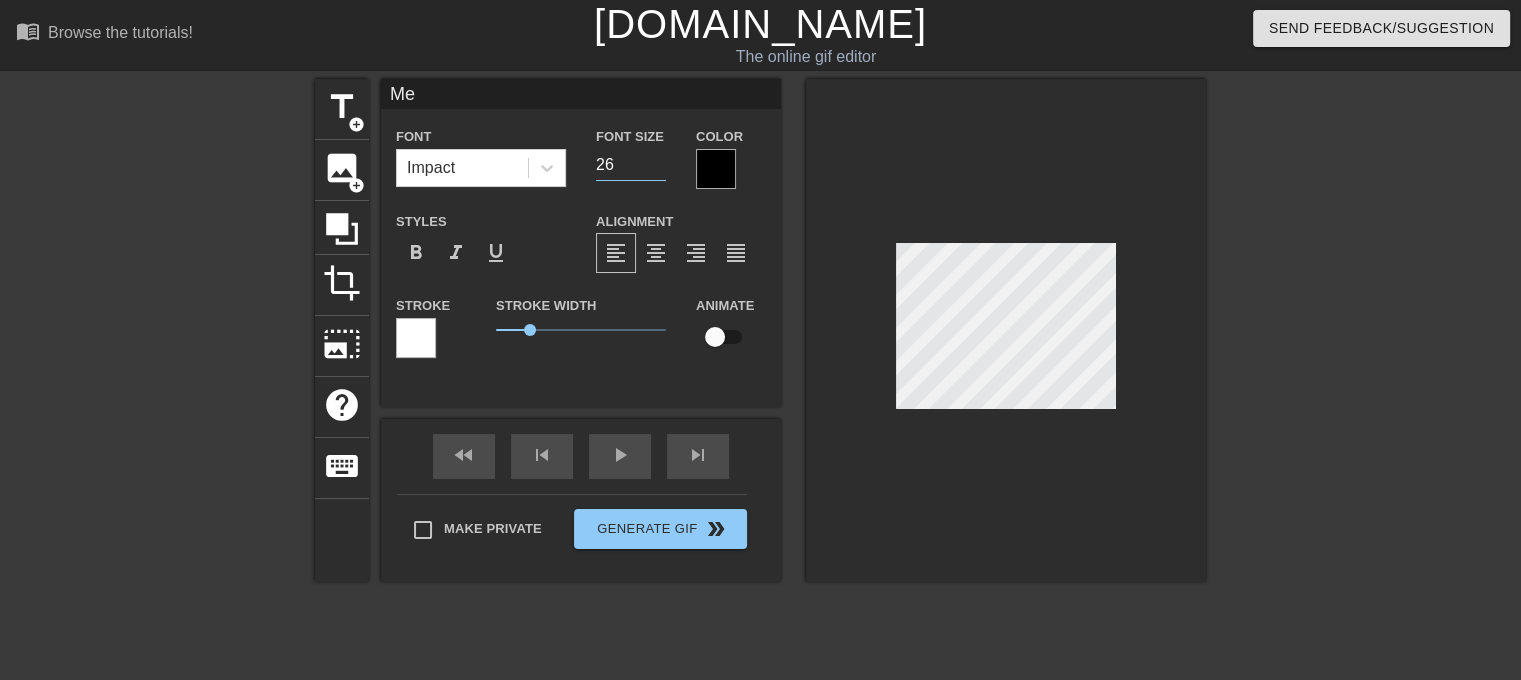 click on "26" at bounding box center [631, 165] 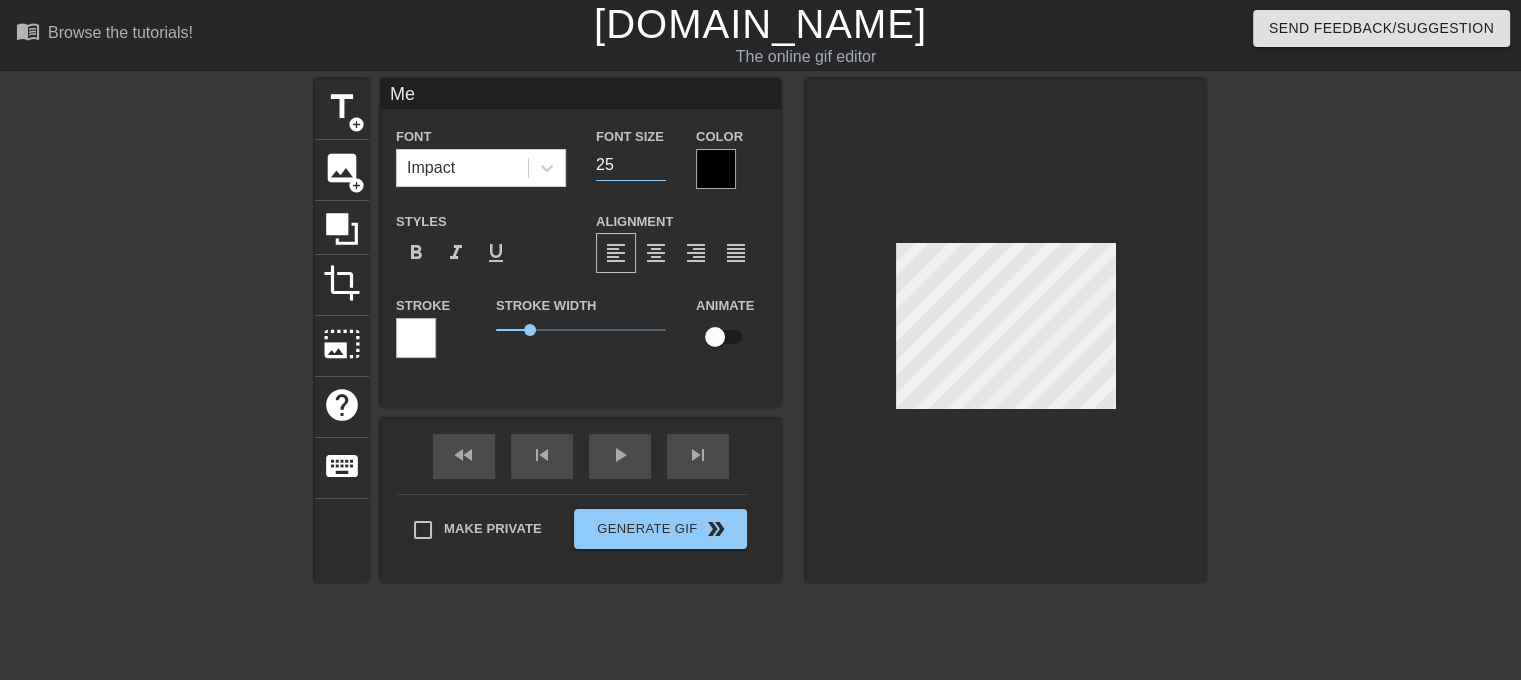 click on "25" at bounding box center (631, 165) 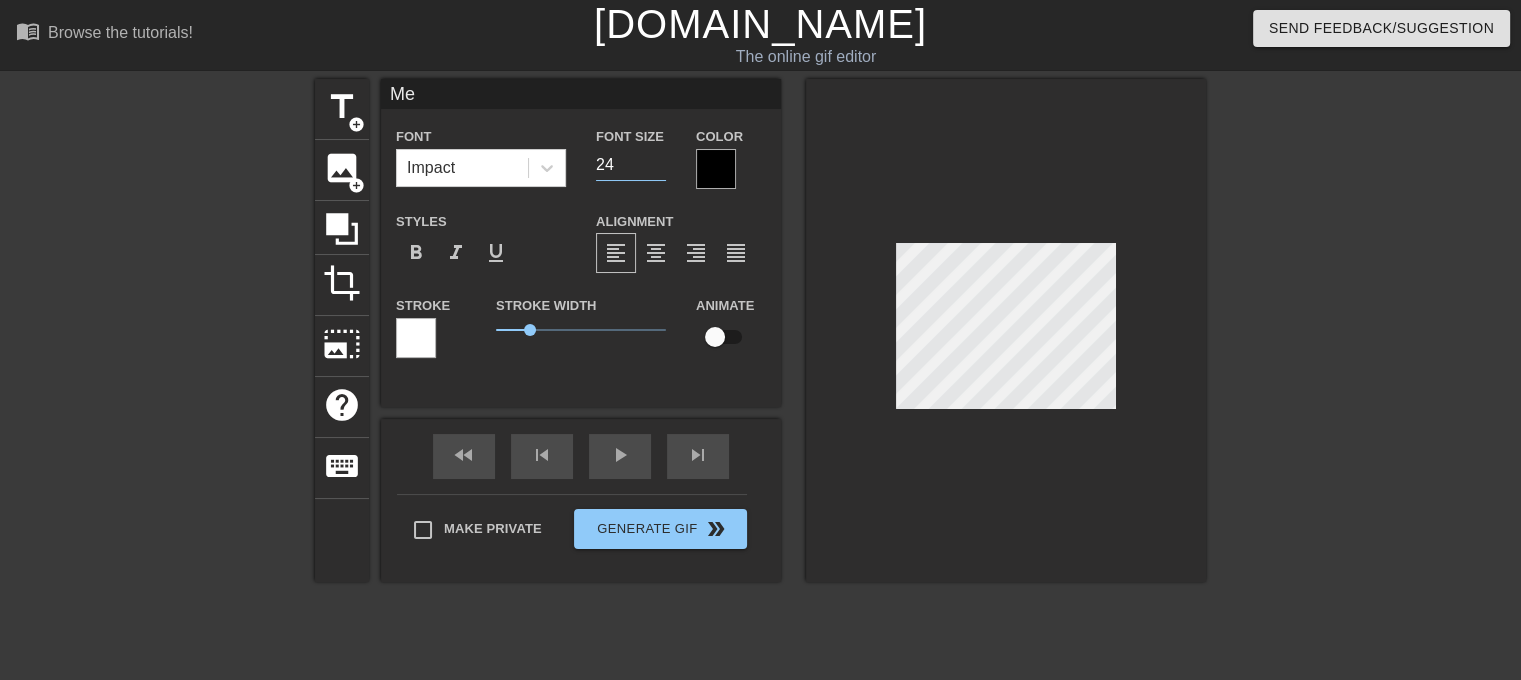 click on "24" at bounding box center (631, 165) 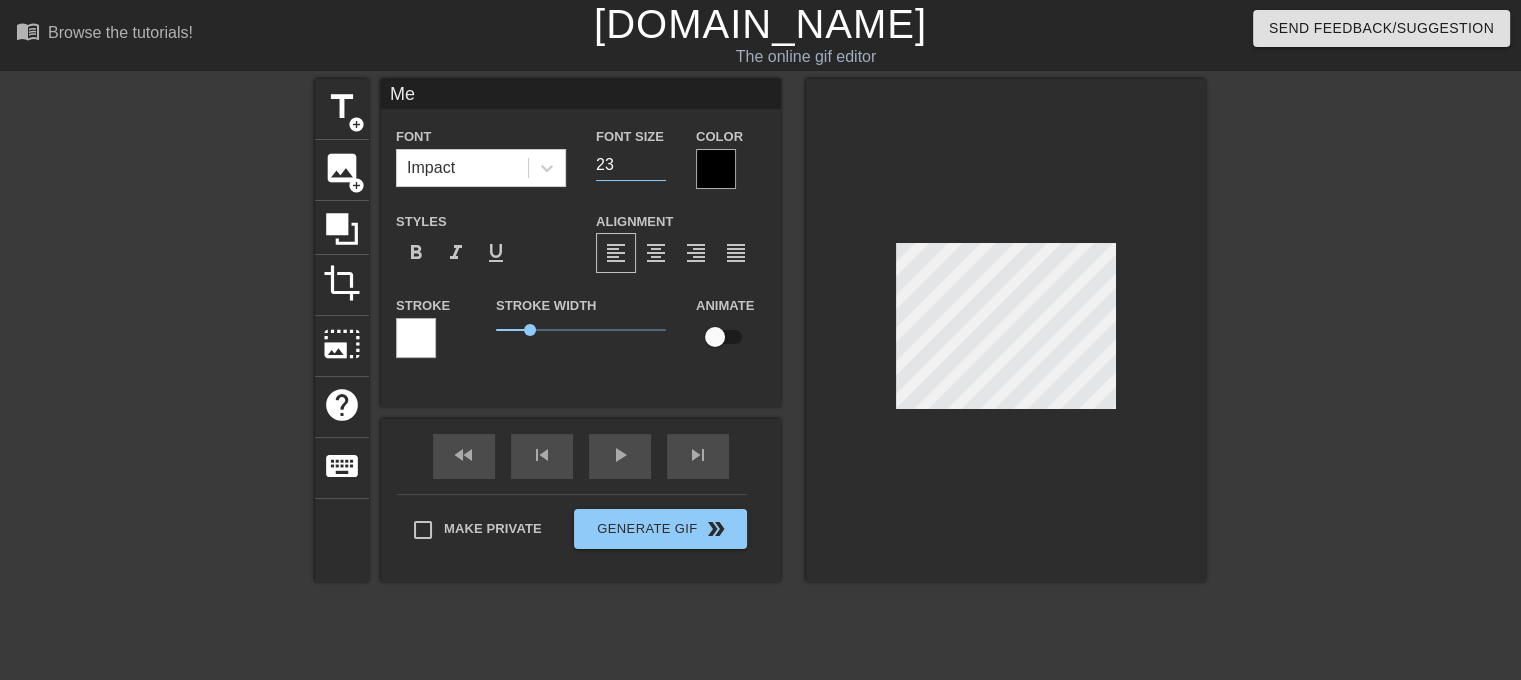 type on "23" 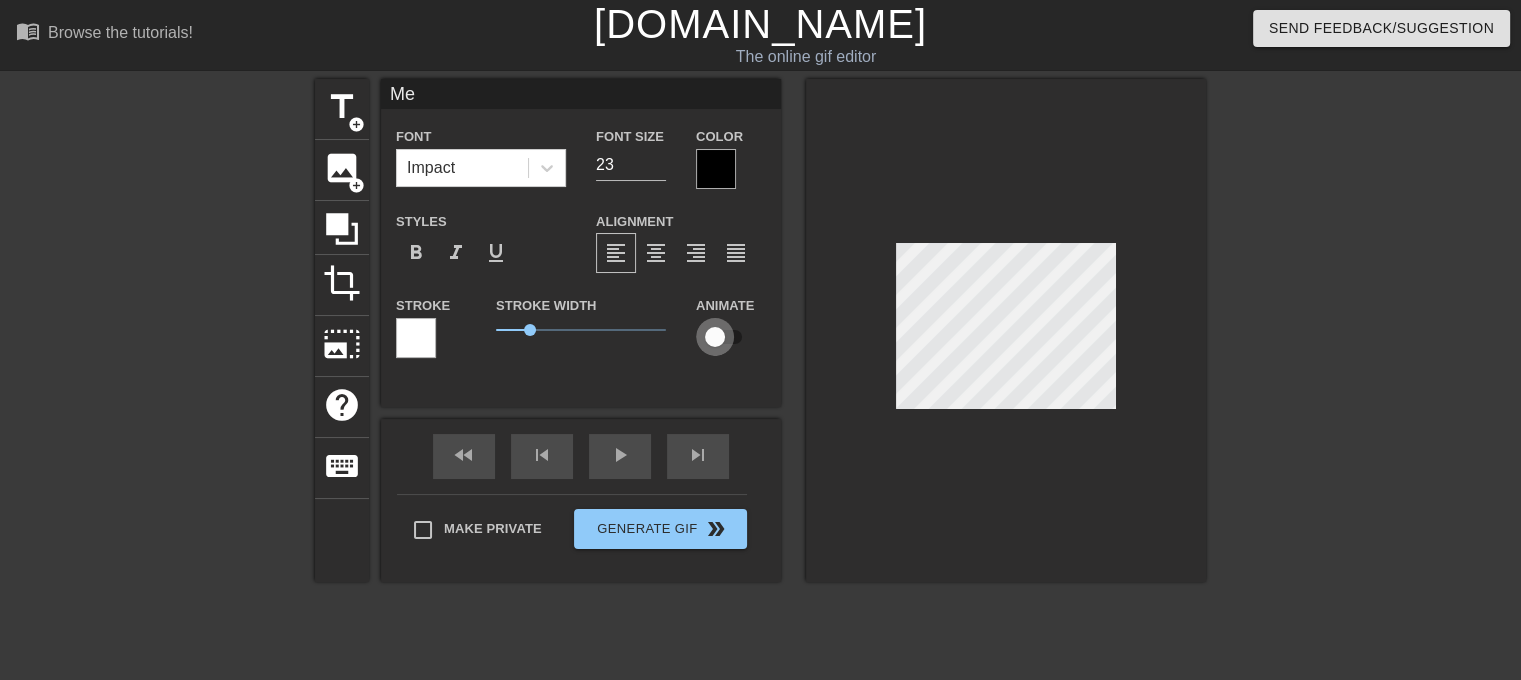 click at bounding box center [715, 337] 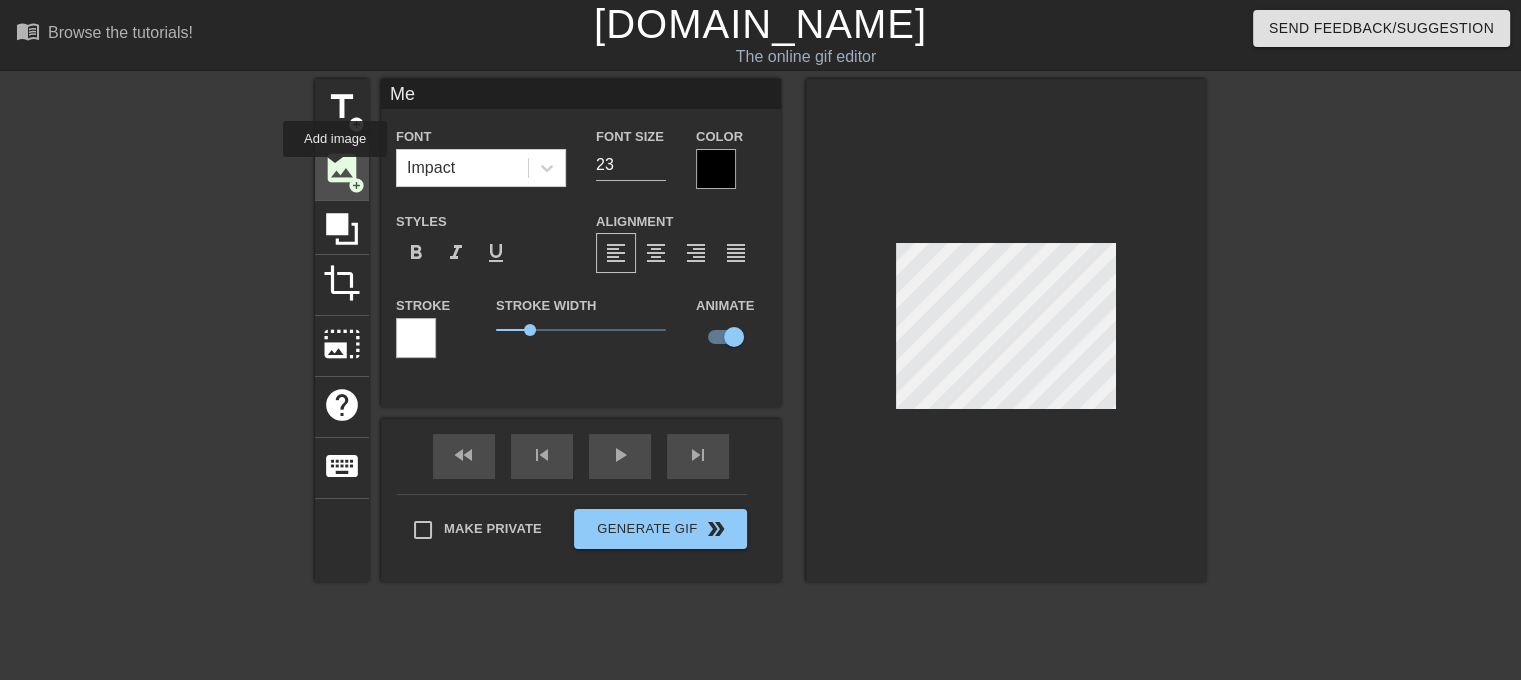 click on "image" at bounding box center [342, 168] 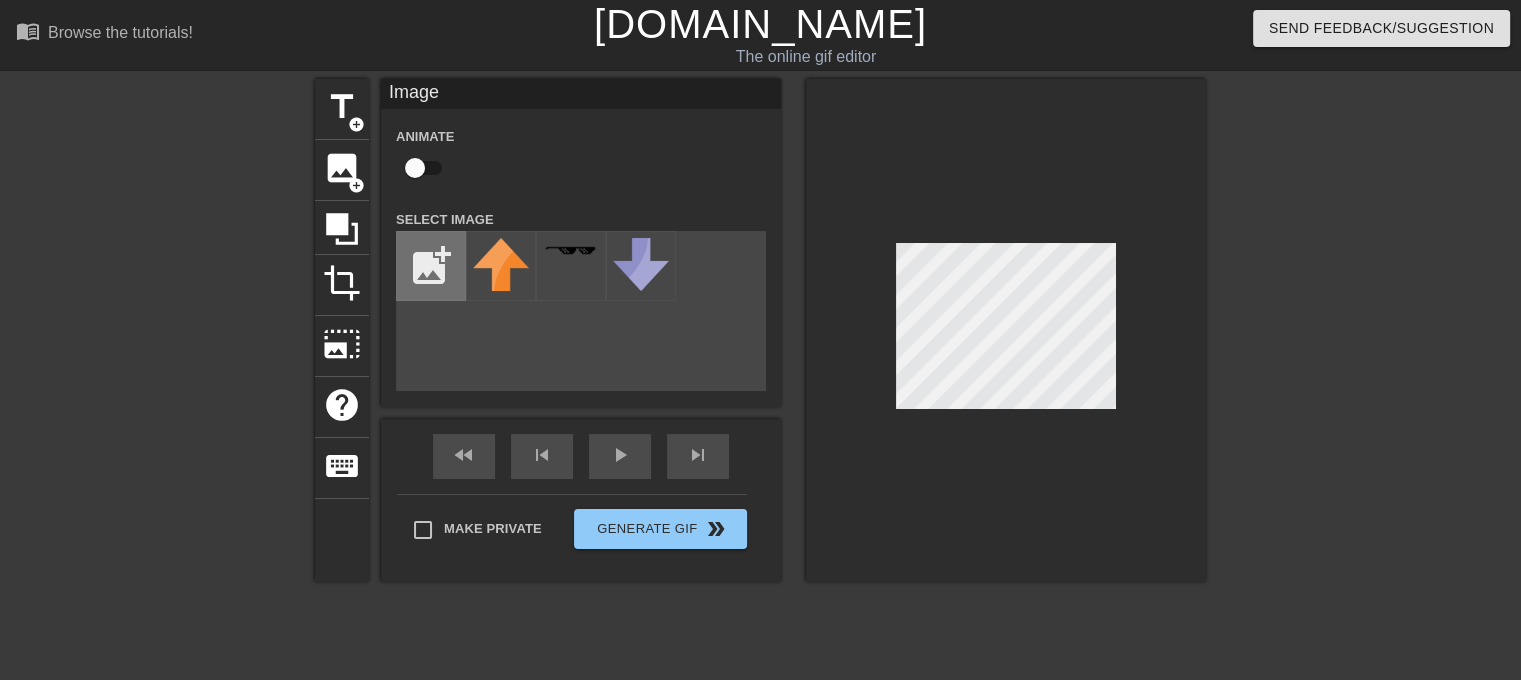 click at bounding box center (431, 266) 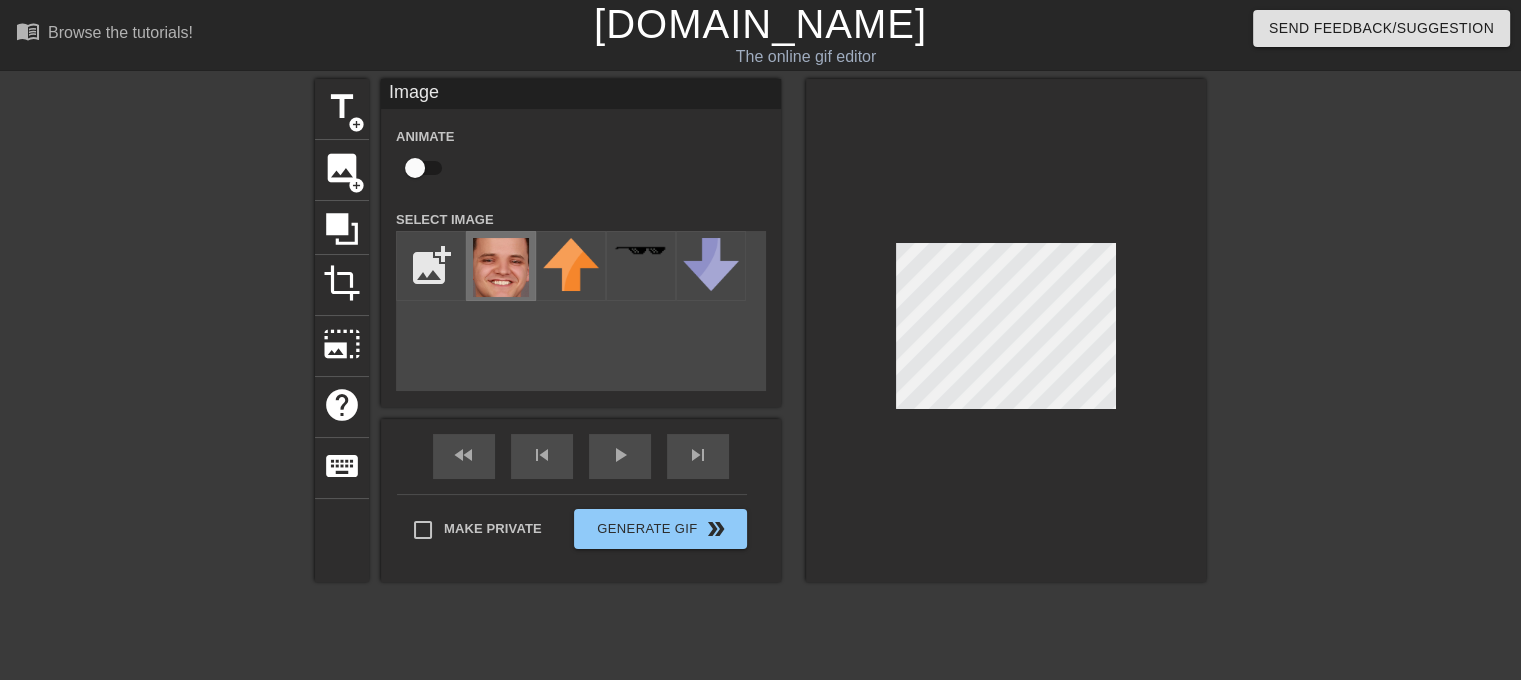 click at bounding box center [501, 267] 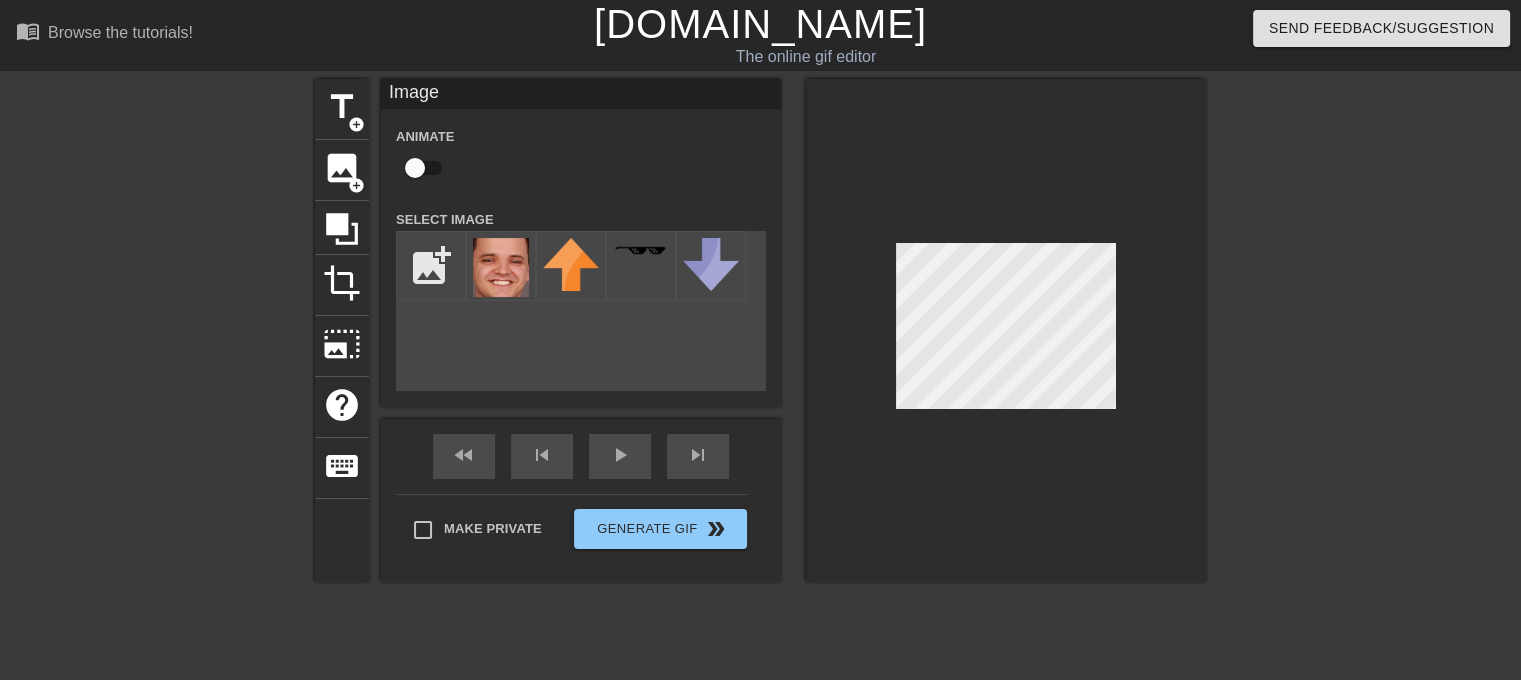 click at bounding box center (1006, 330) 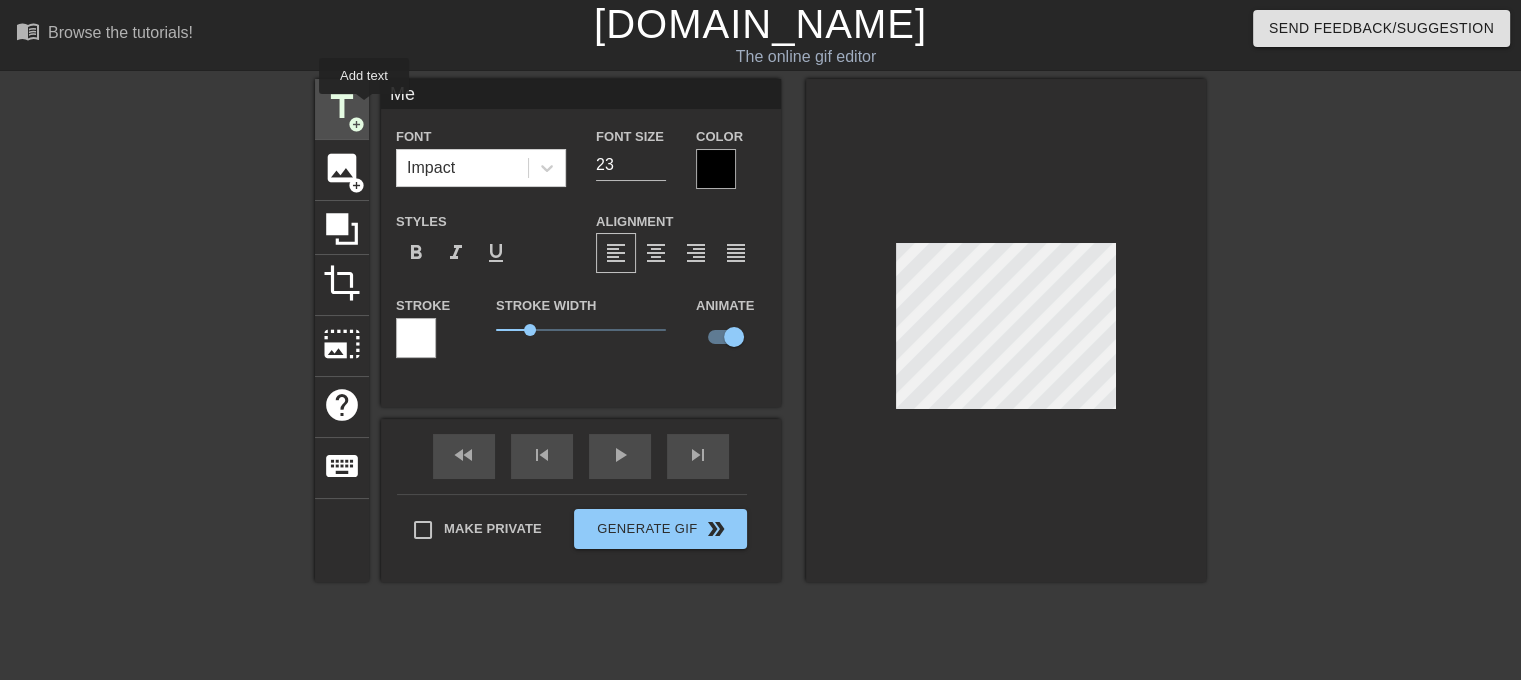 click on "title add_circle" at bounding box center [342, 109] 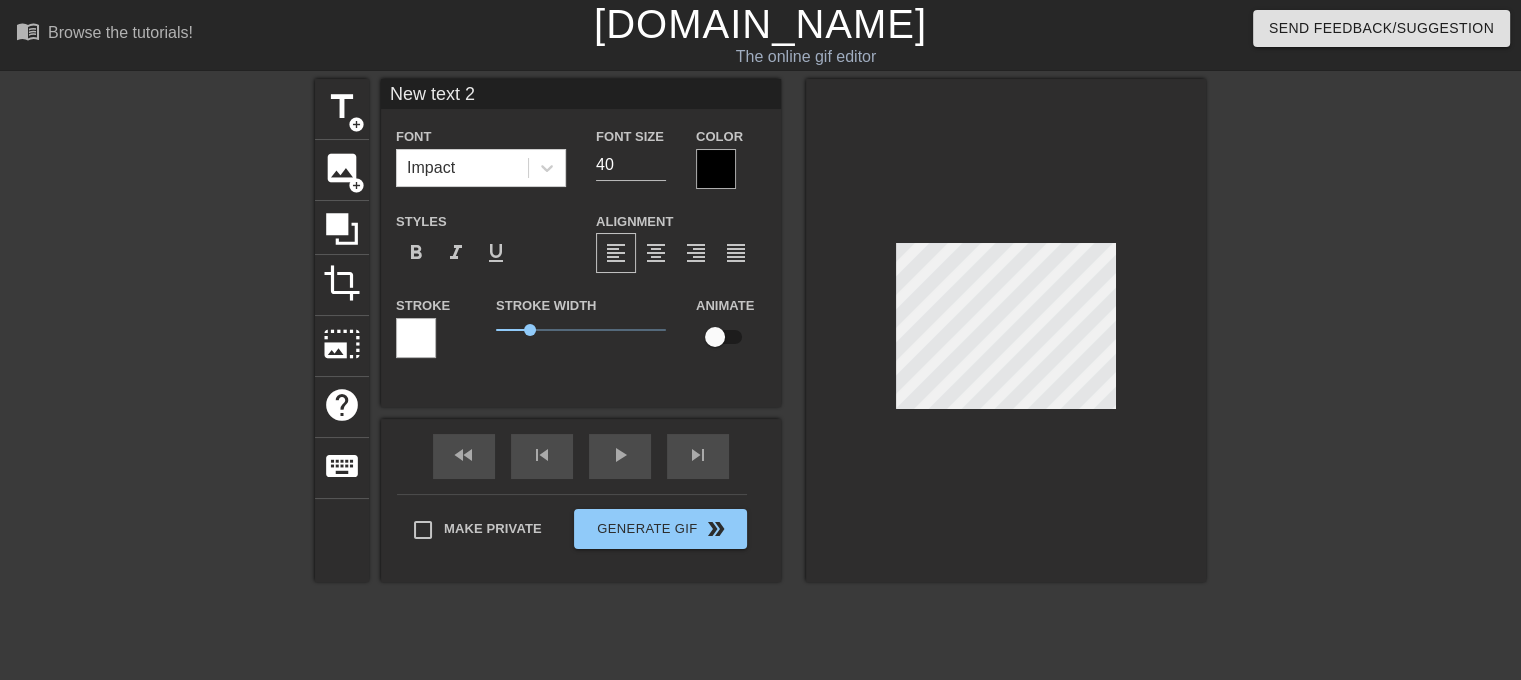 scroll, scrollTop: 2, scrollLeft: 5, axis: both 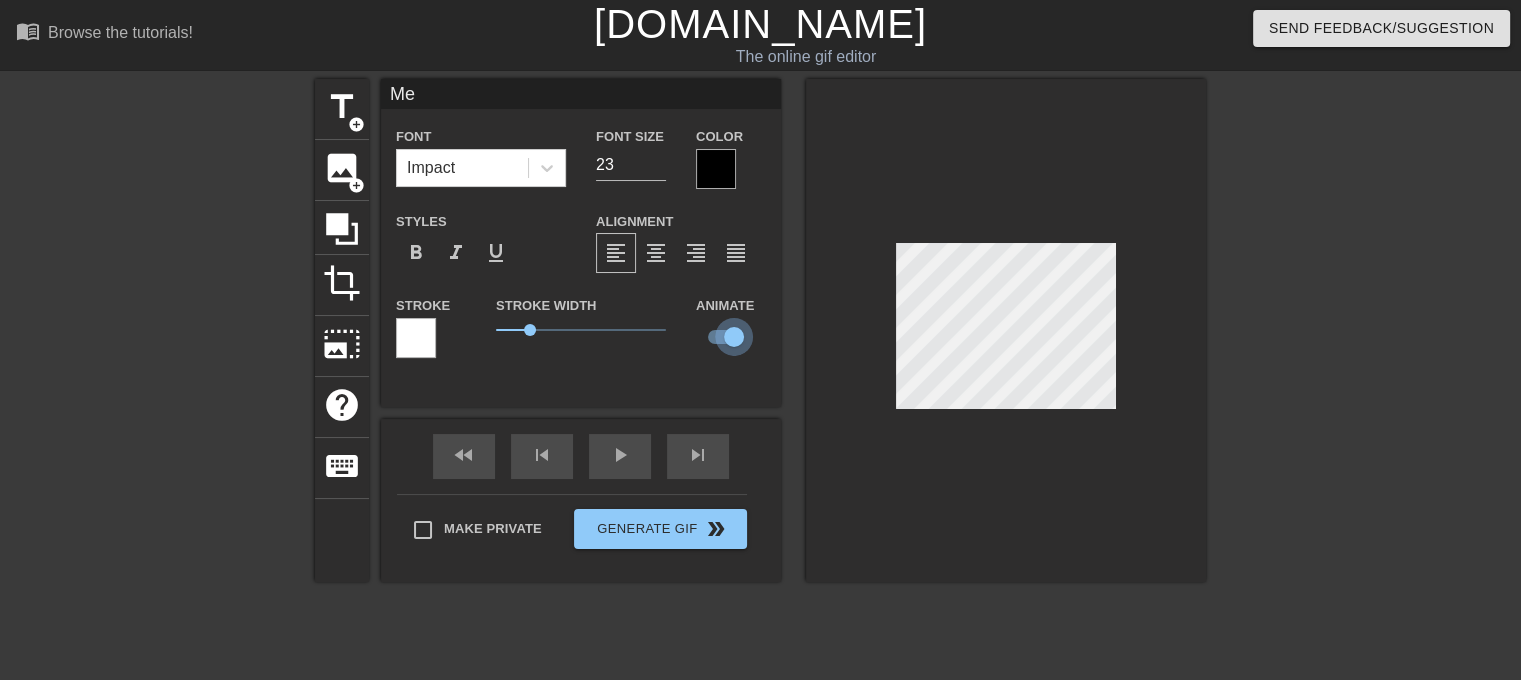 click at bounding box center (734, 337) 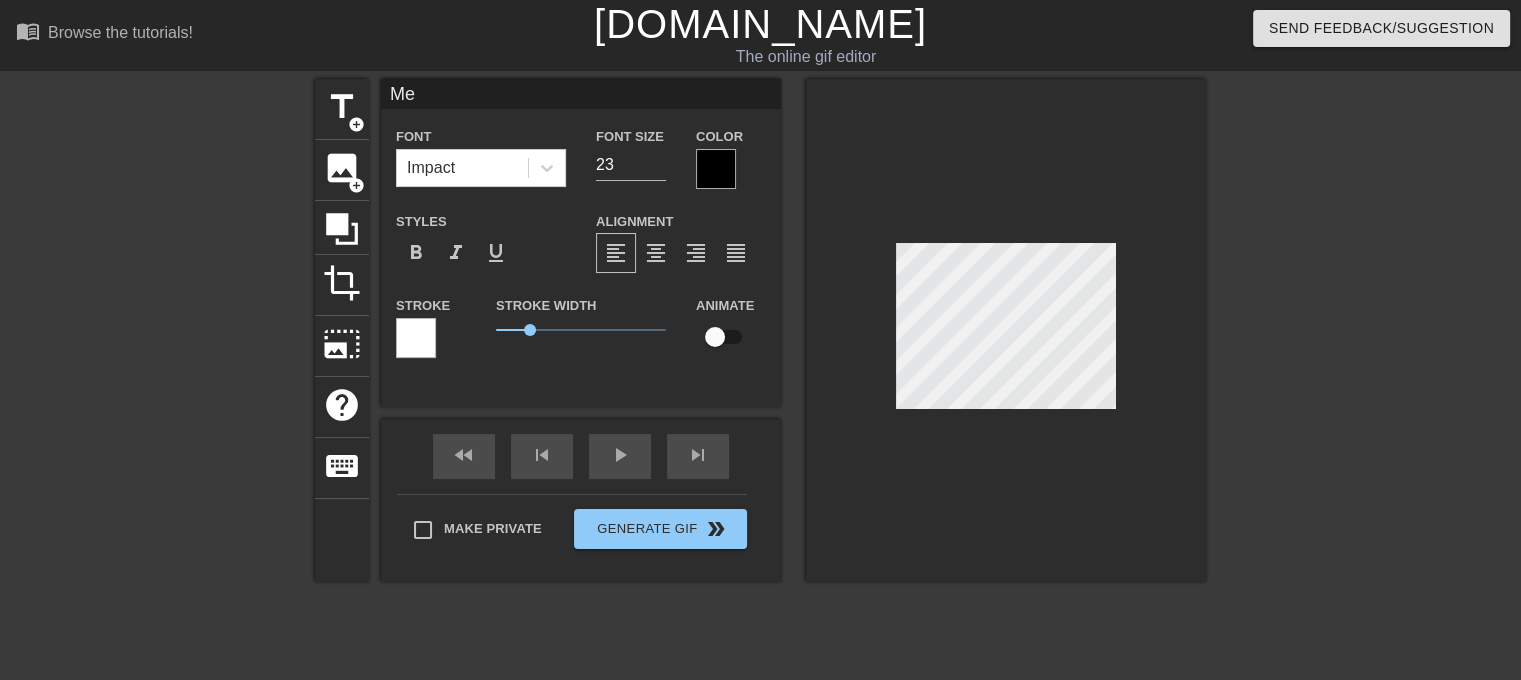 scroll, scrollTop: 3, scrollLeft: 2, axis: both 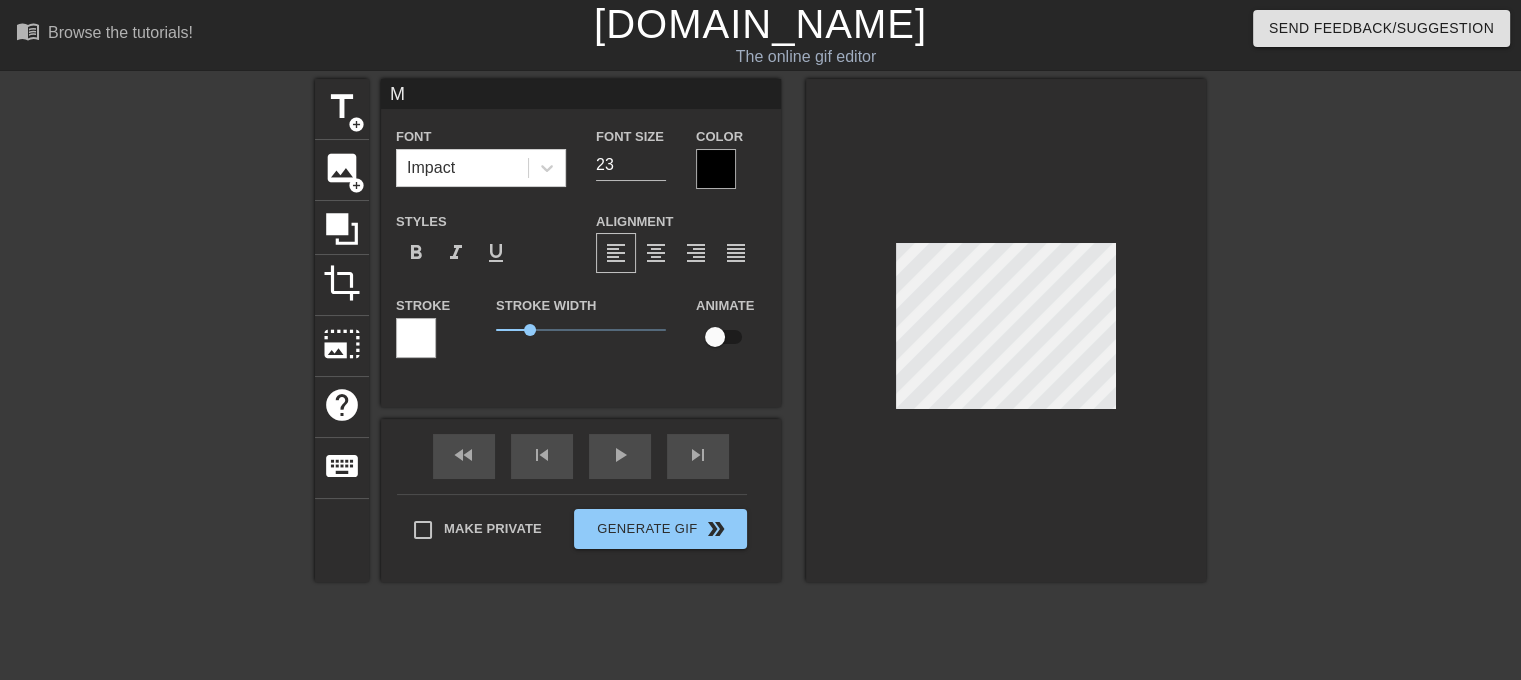 type 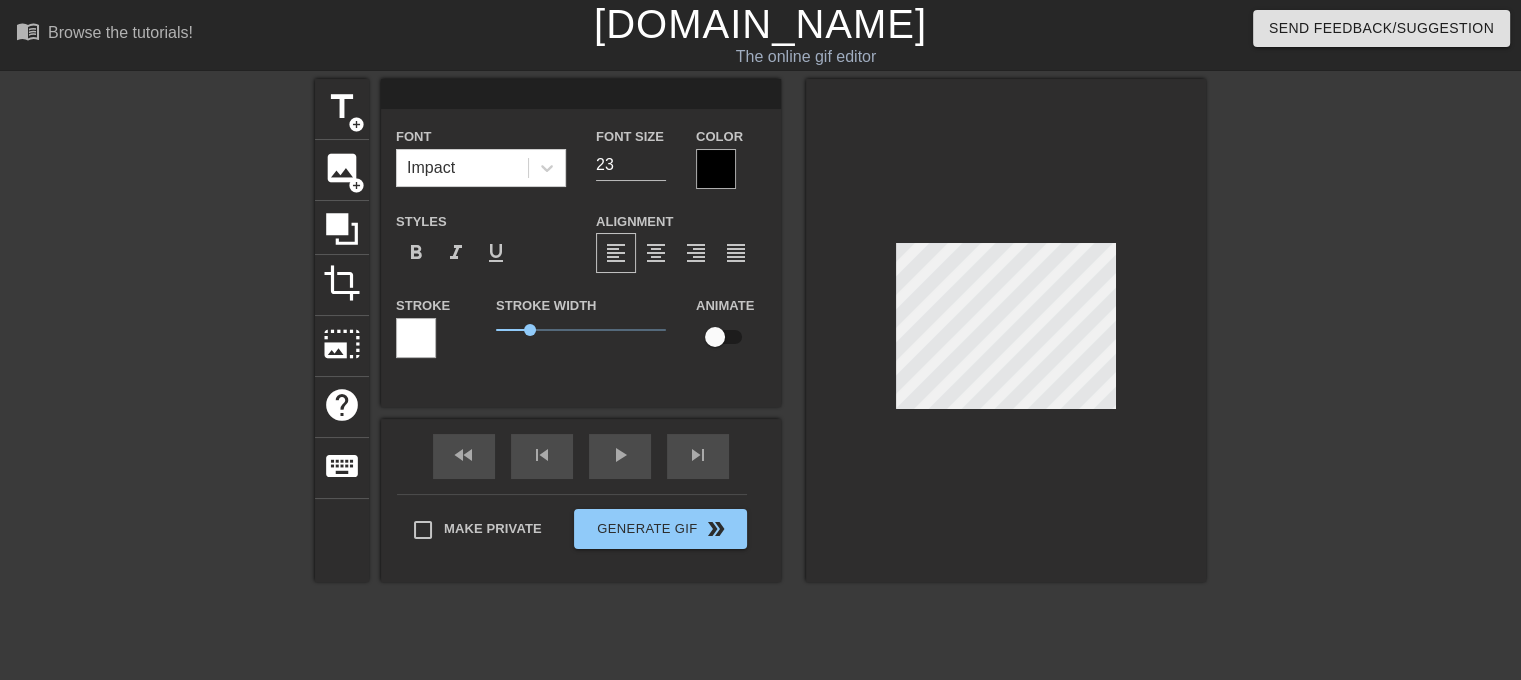 type on "New text 2" 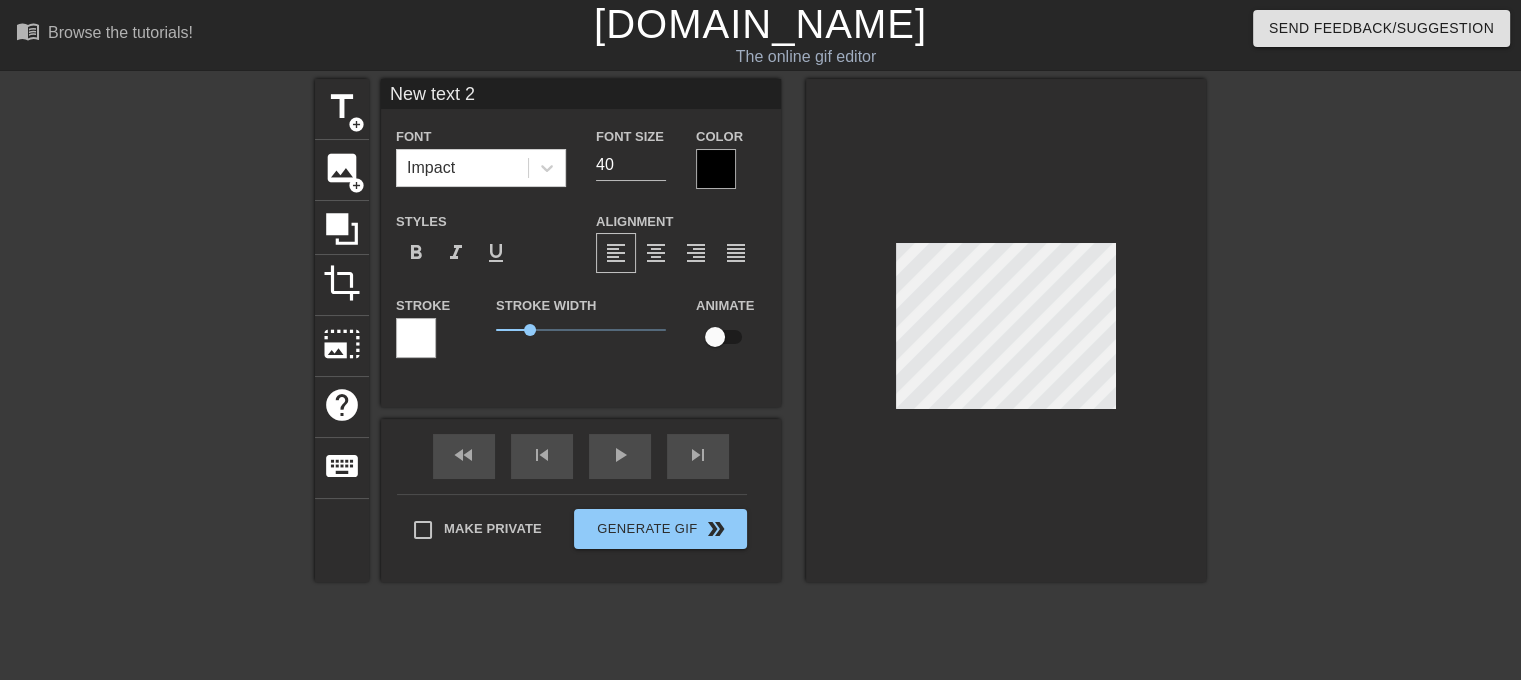 scroll, scrollTop: 2, scrollLeft: 2, axis: both 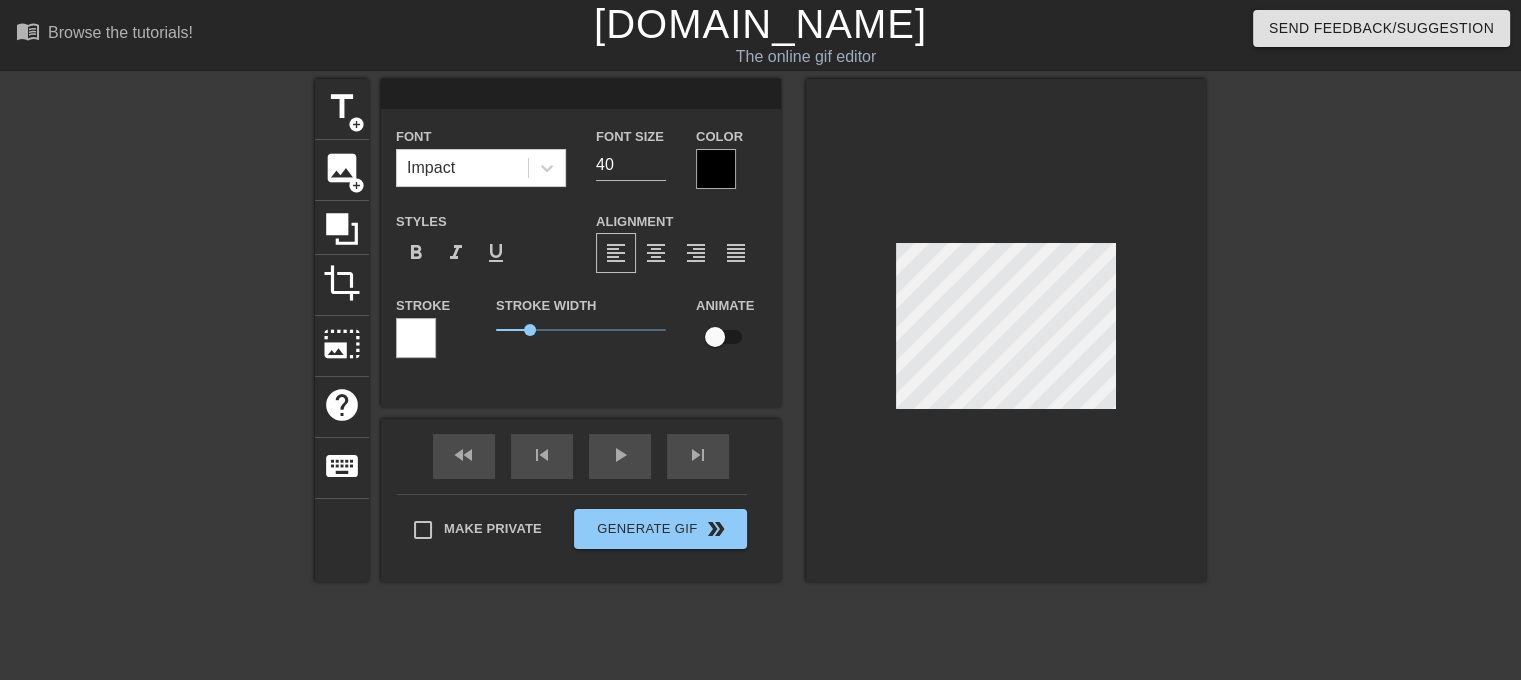 click at bounding box center (1006, 330) 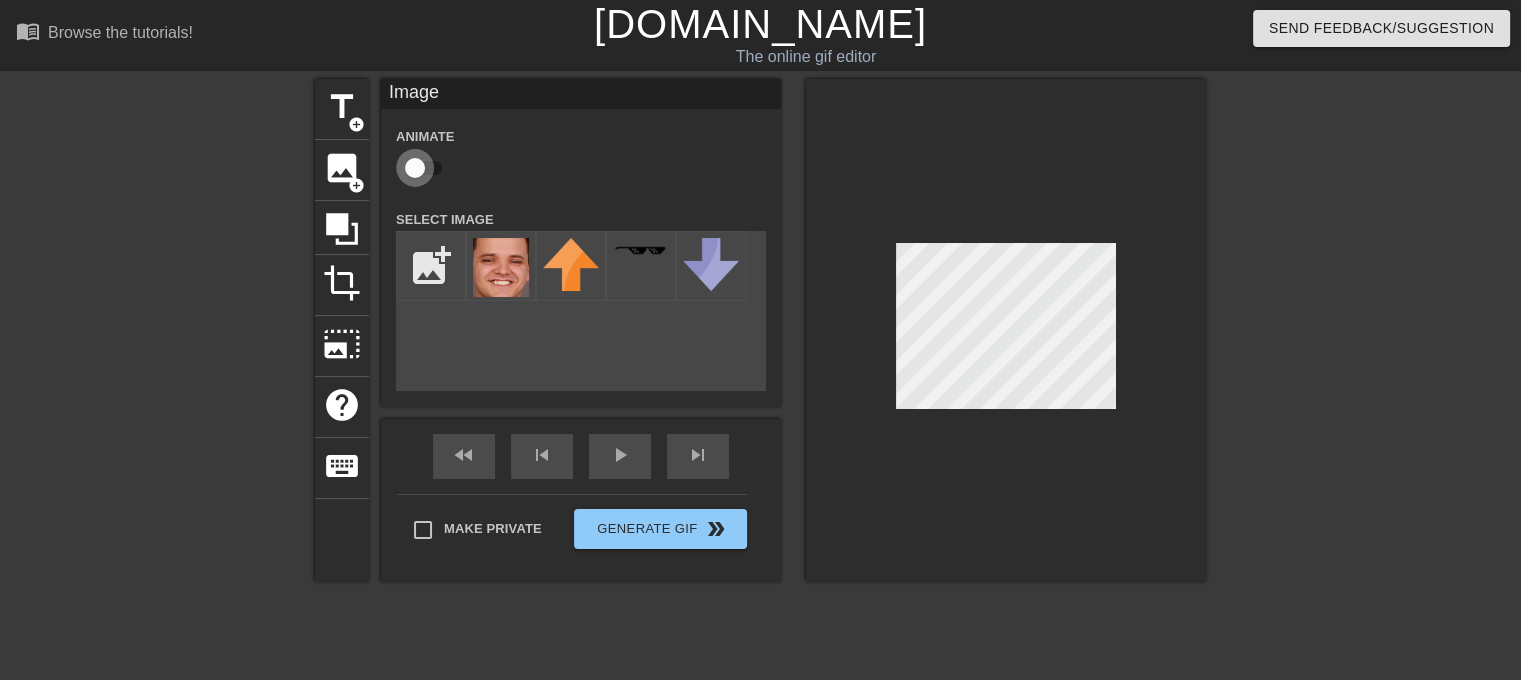 click at bounding box center (415, 168) 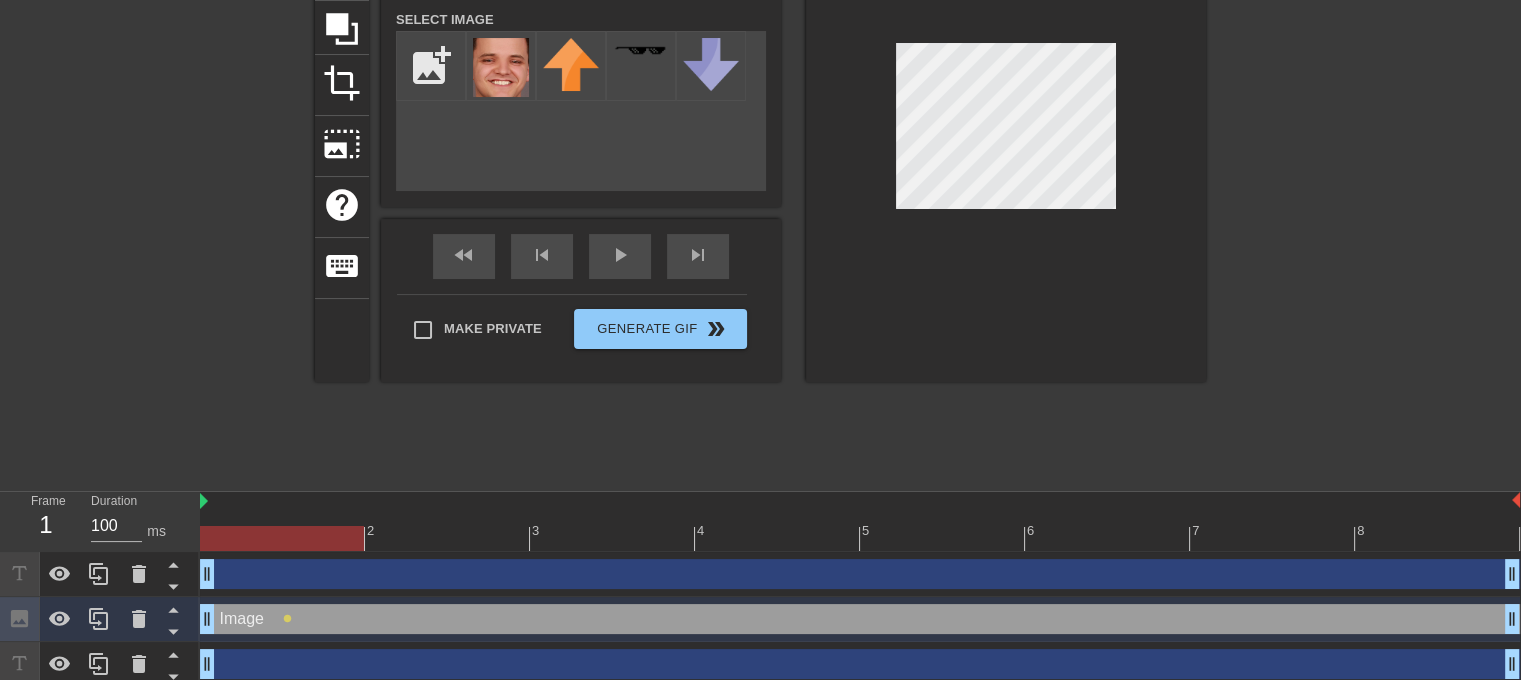 scroll, scrollTop: 211, scrollLeft: 0, axis: vertical 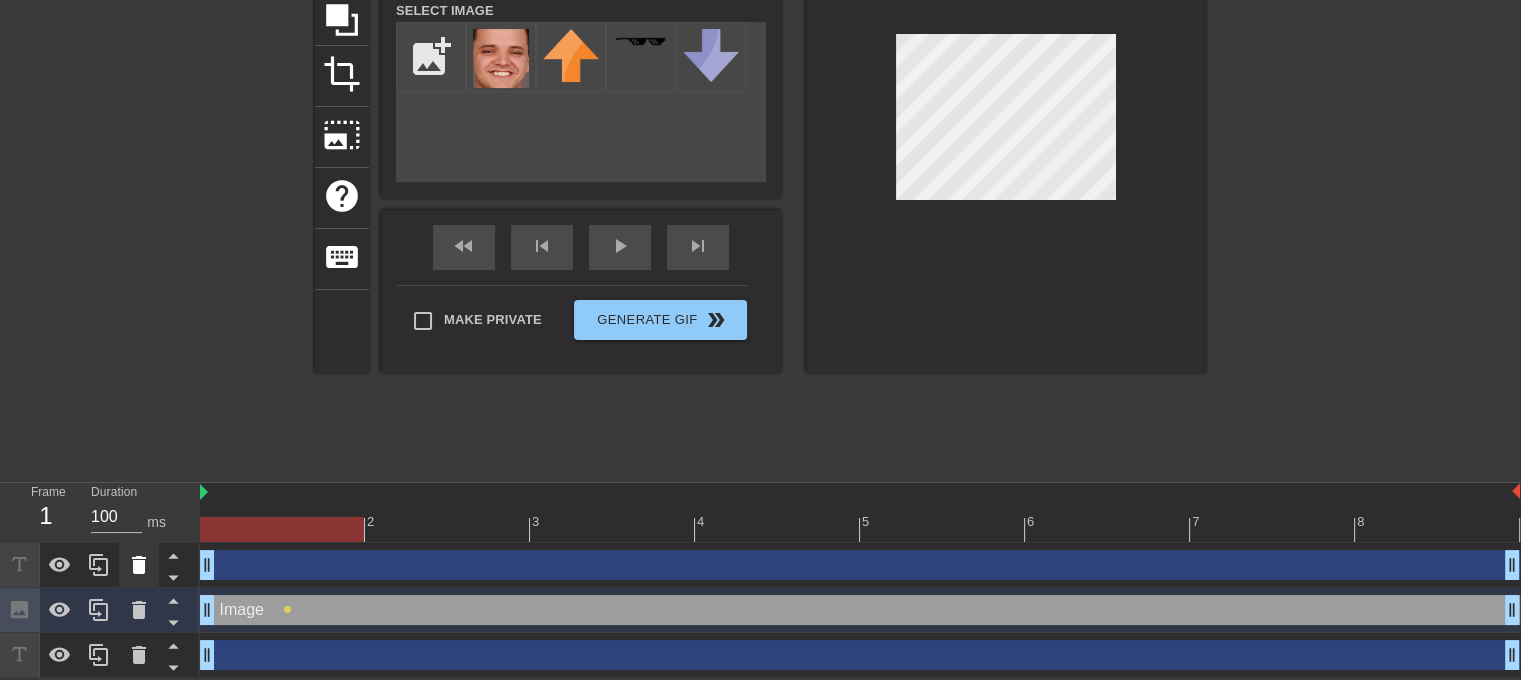 click 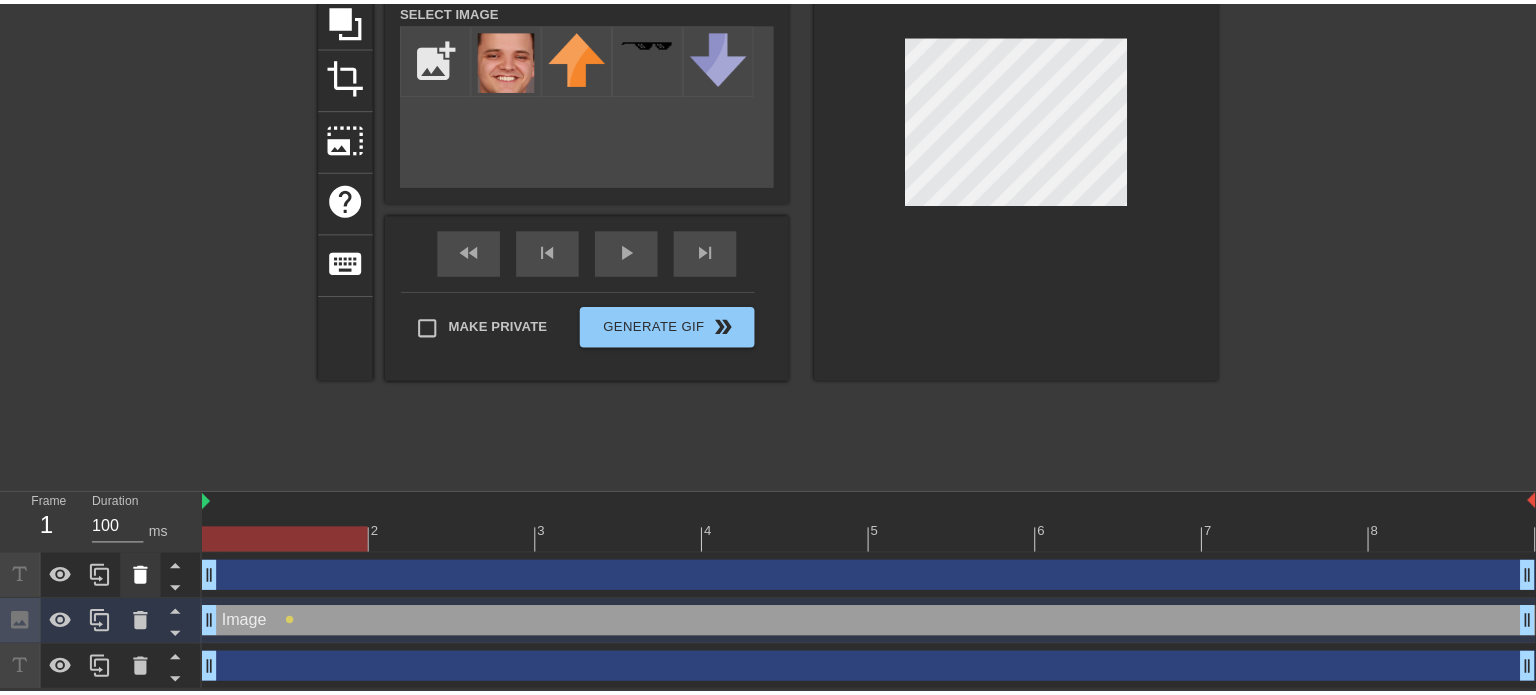 scroll, scrollTop: 196, scrollLeft: 0, axis: vertical 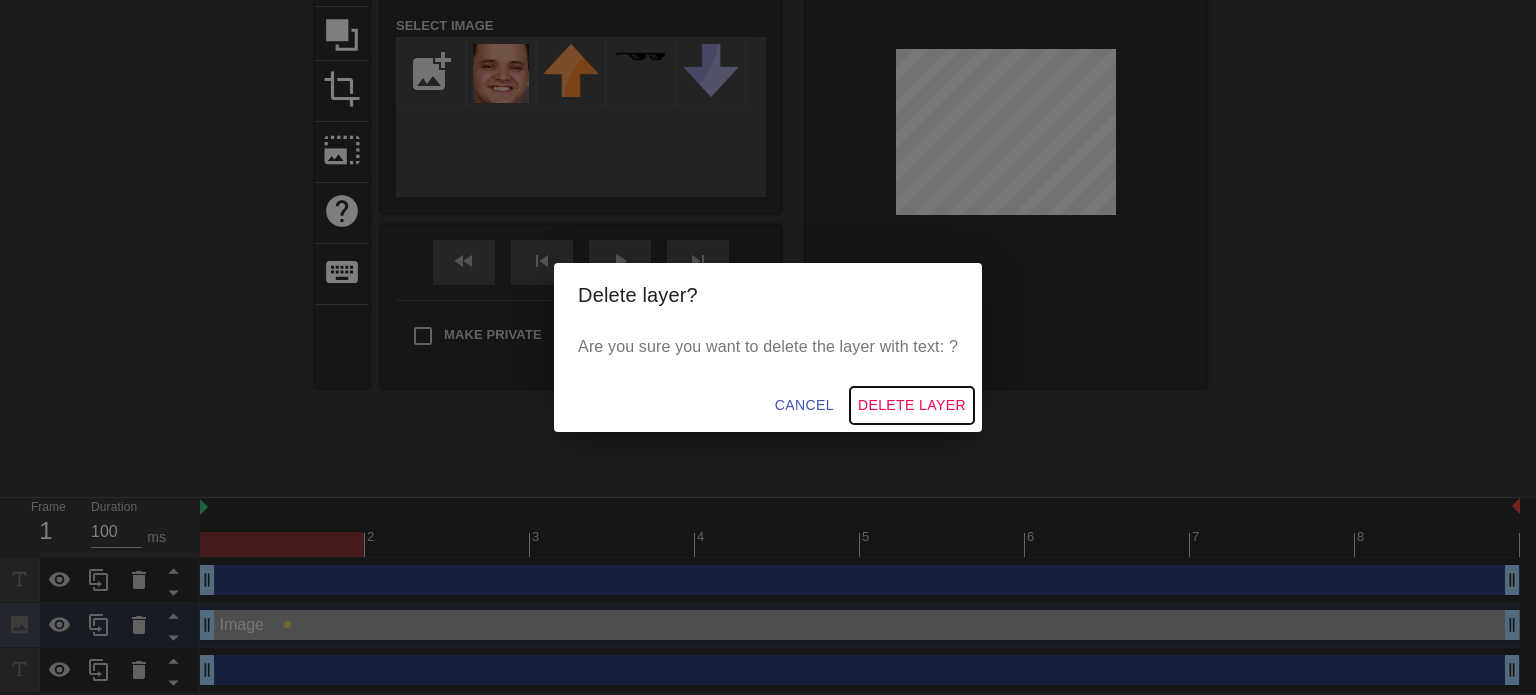 click on "Delete Layer" at bounding box center [912, 405] 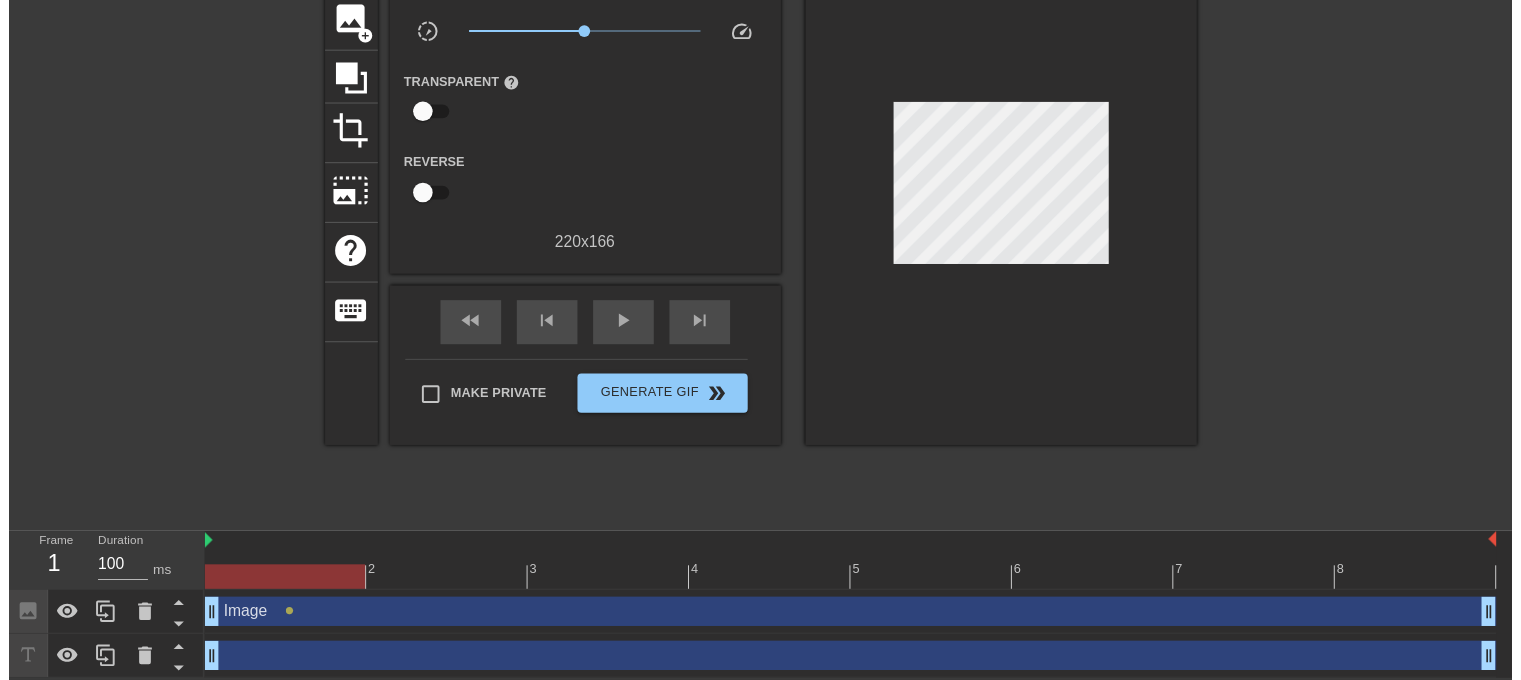scroll, scrollTop: 165, scrollLeft: 0, axis: vertical 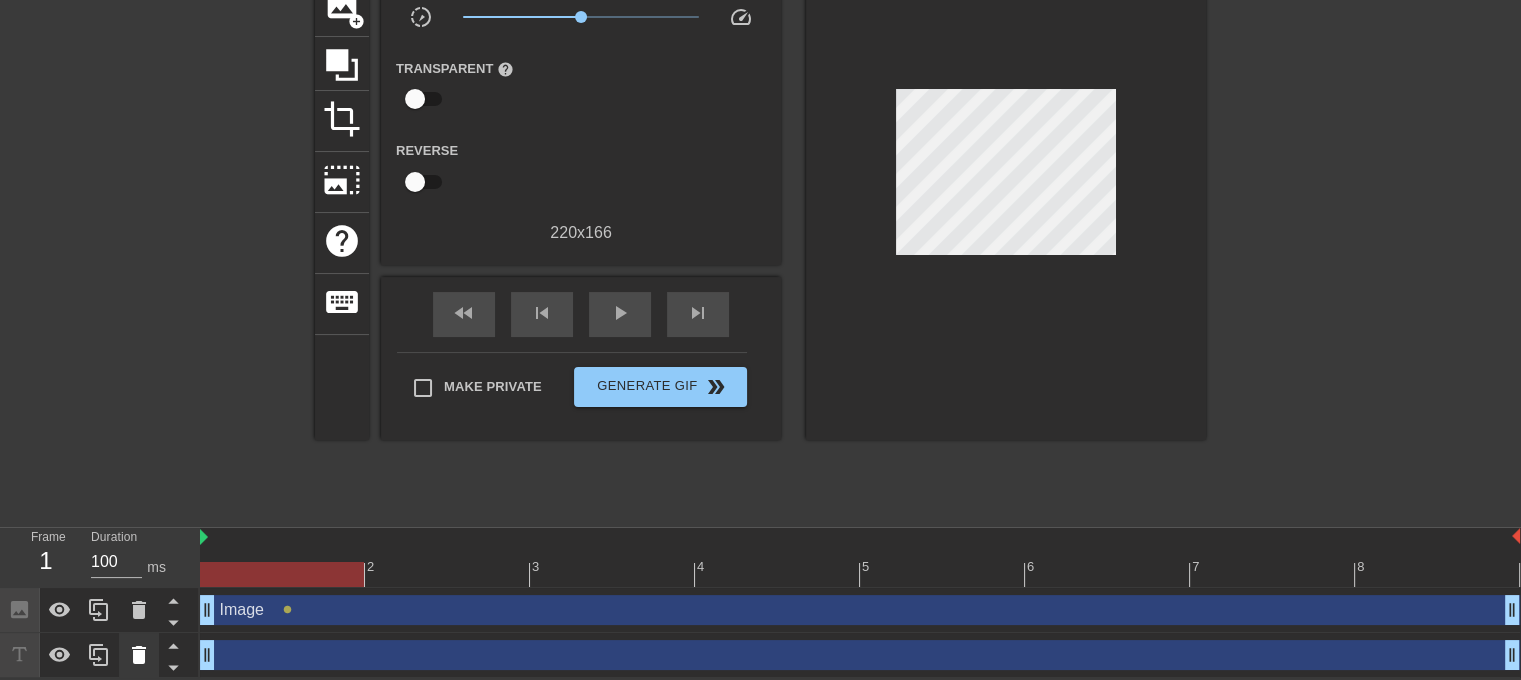 click 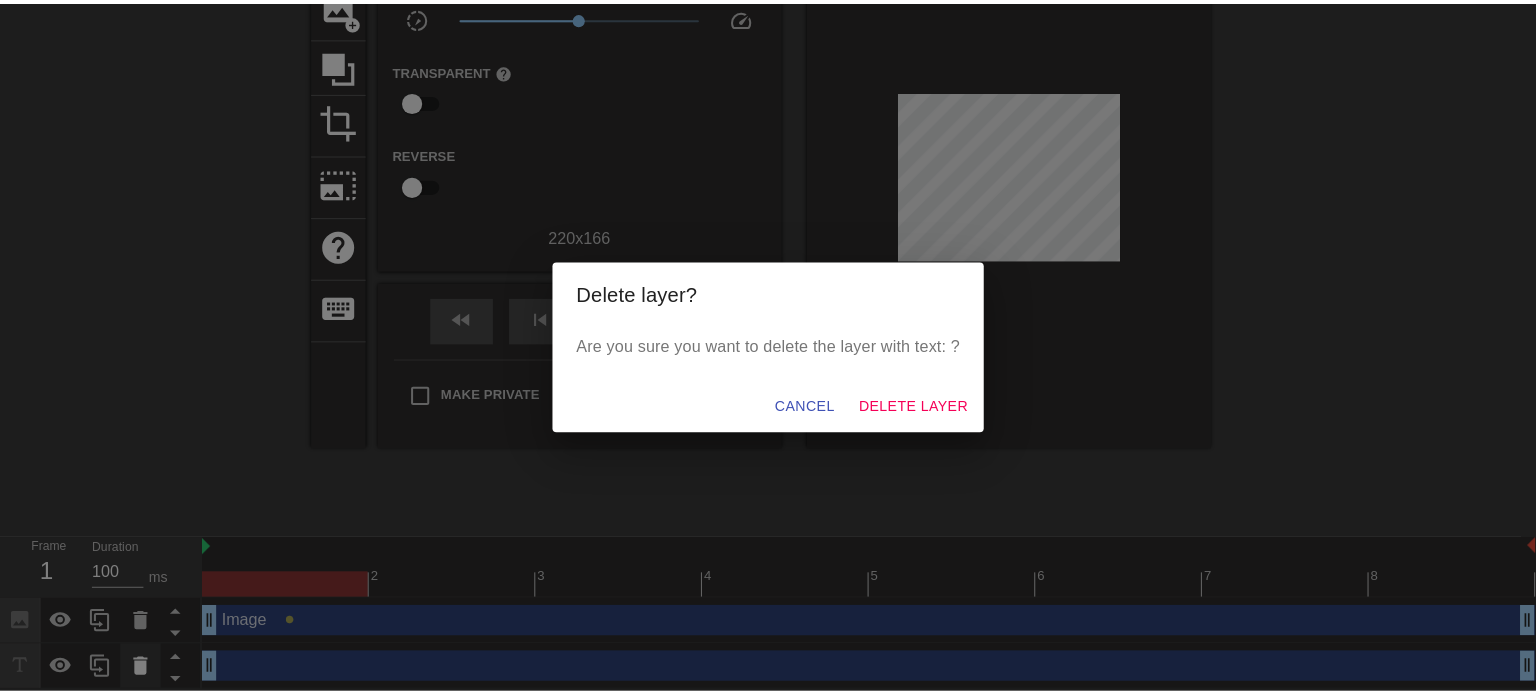 scroll, scrollTop: 150, scrollLeft: 0, axis: vertical 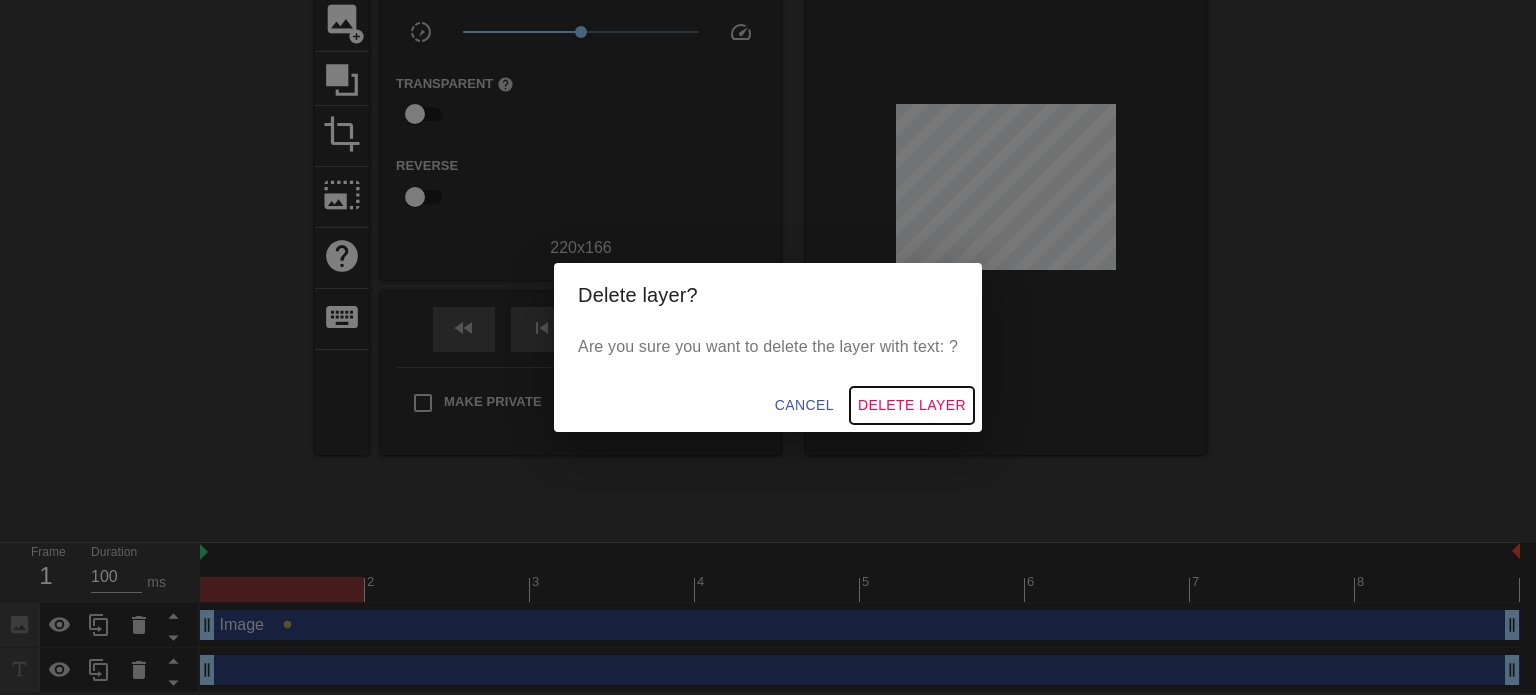 click on "Delete Layer" at bounding box center (912, 405) 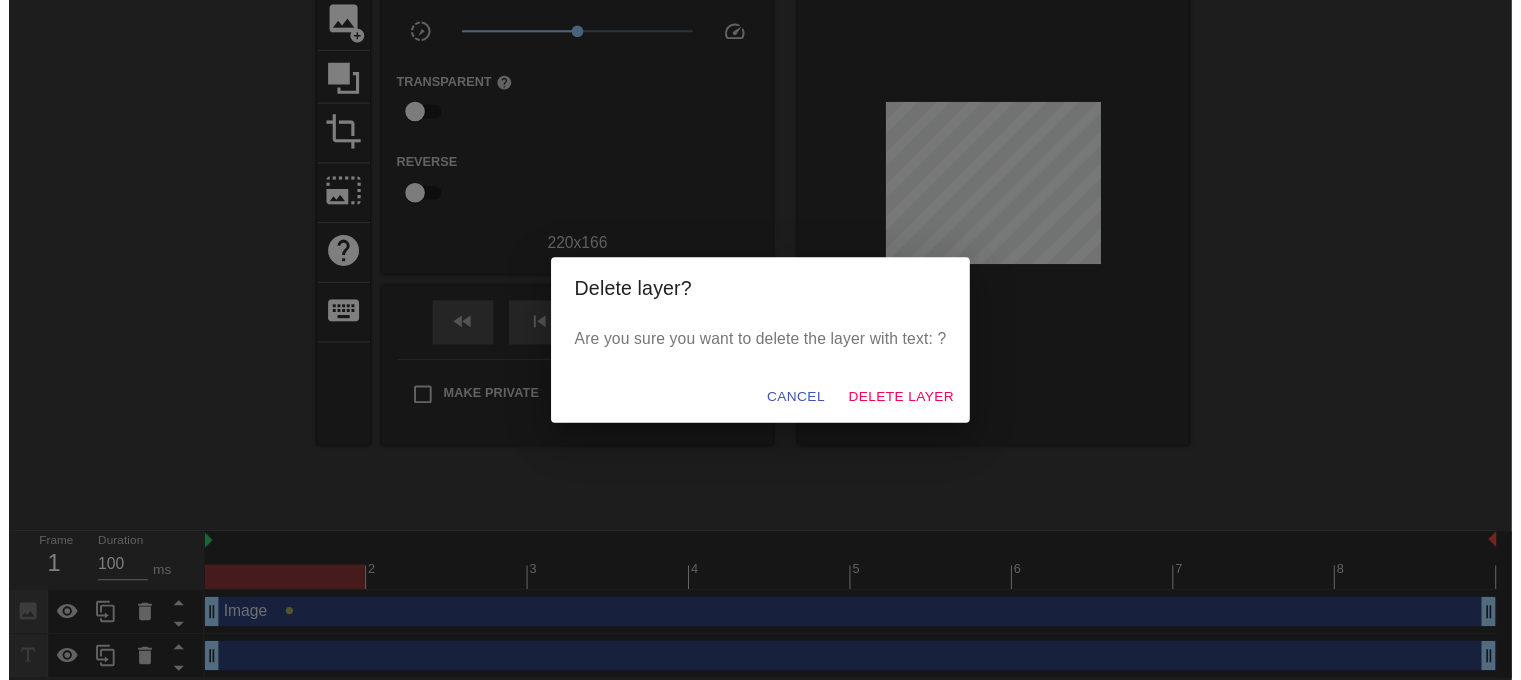 scroll, scrollTop: 120, scrollLeft: 0, axis: vertical 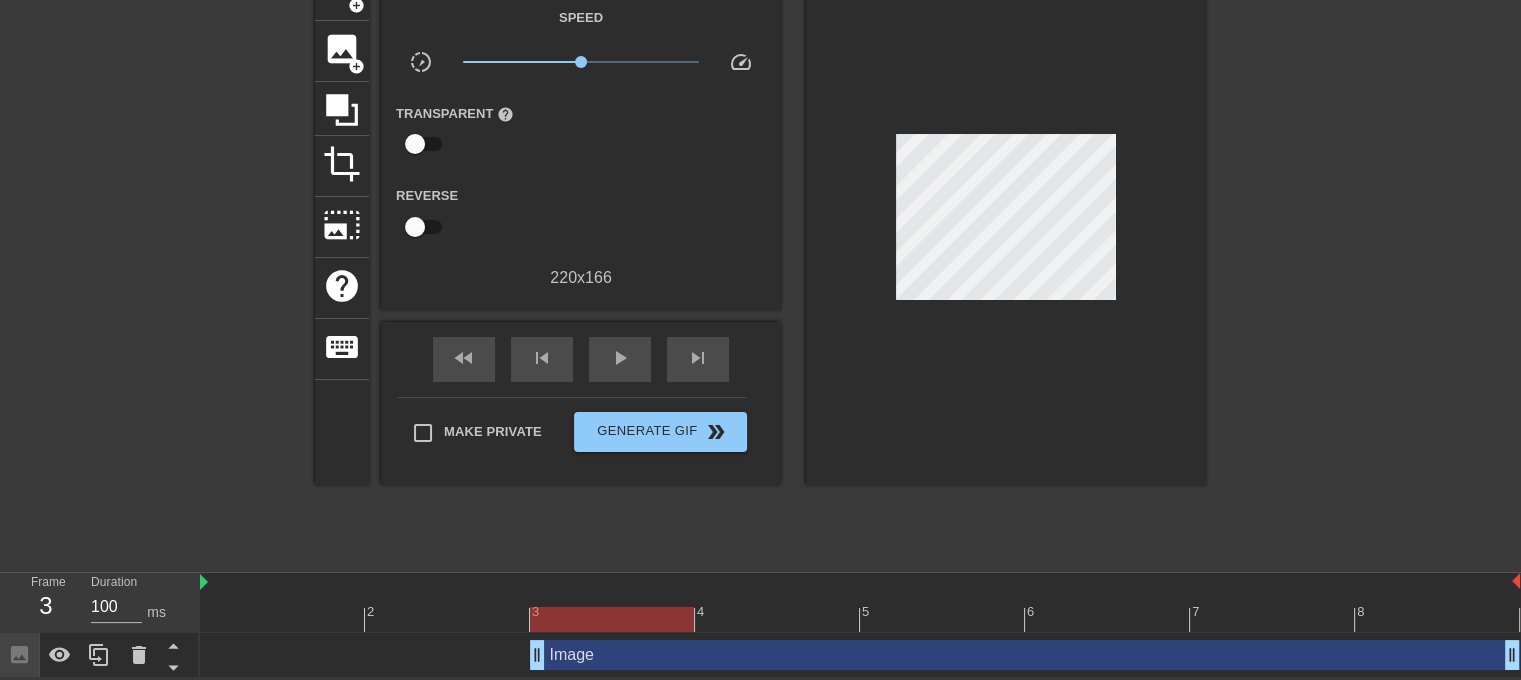 drag, startPoint x: 208, startPoint y: 651, endPoint x: 476, endPoint y: 669, distance: 268.6038 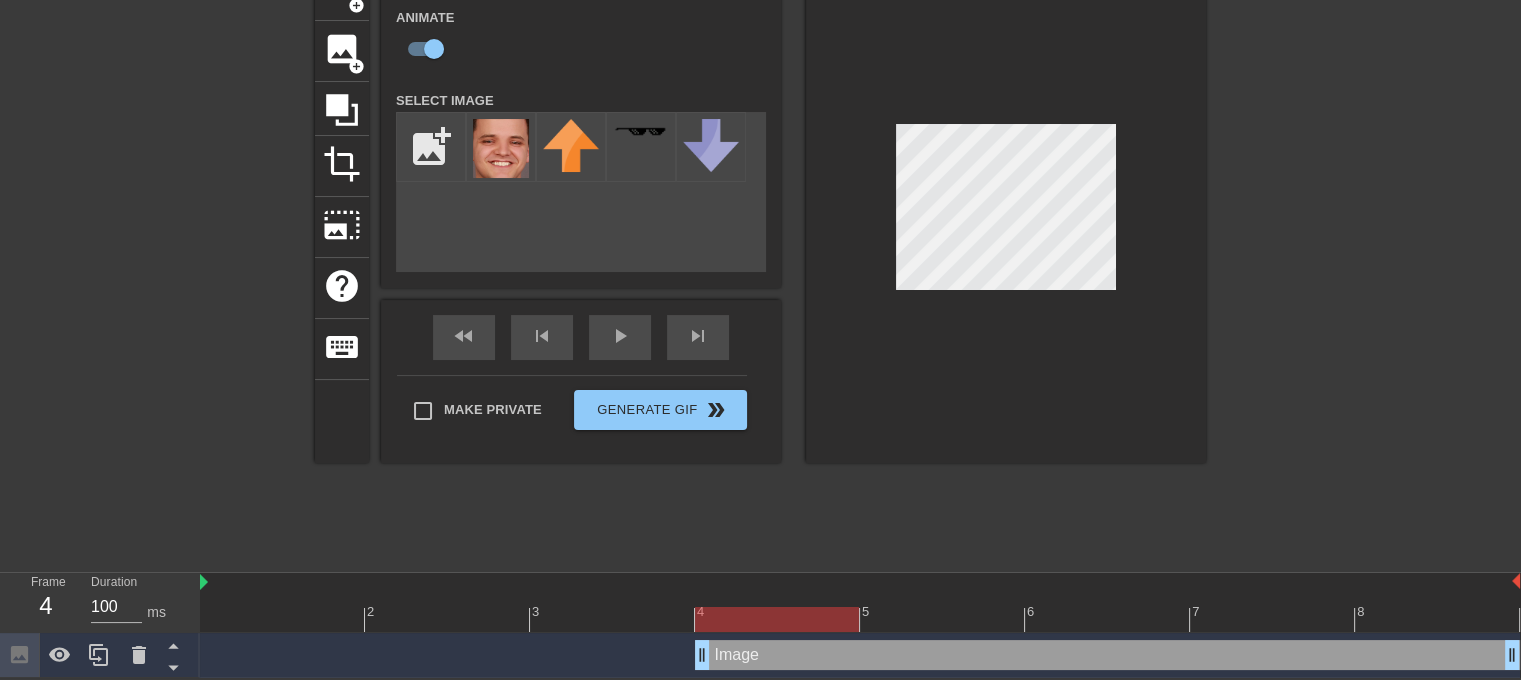 drag, startPoint x: 537, startPoint y: 648, endPoint x: 668, endPoint y: 663, distance: 131.85599 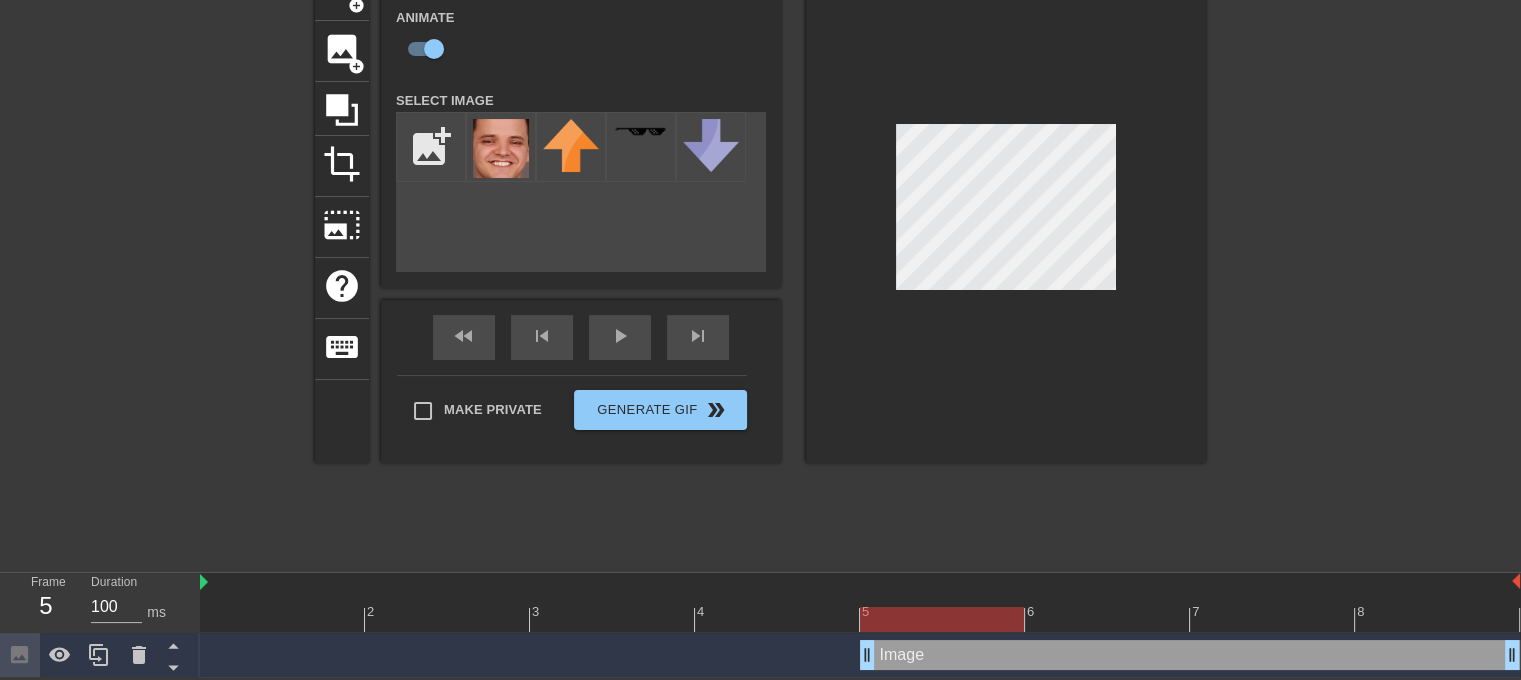 drag, startPoint x: 706, startPoint y: 654, endPoint x: 794, endPoint y: 656, distance: 88.02273 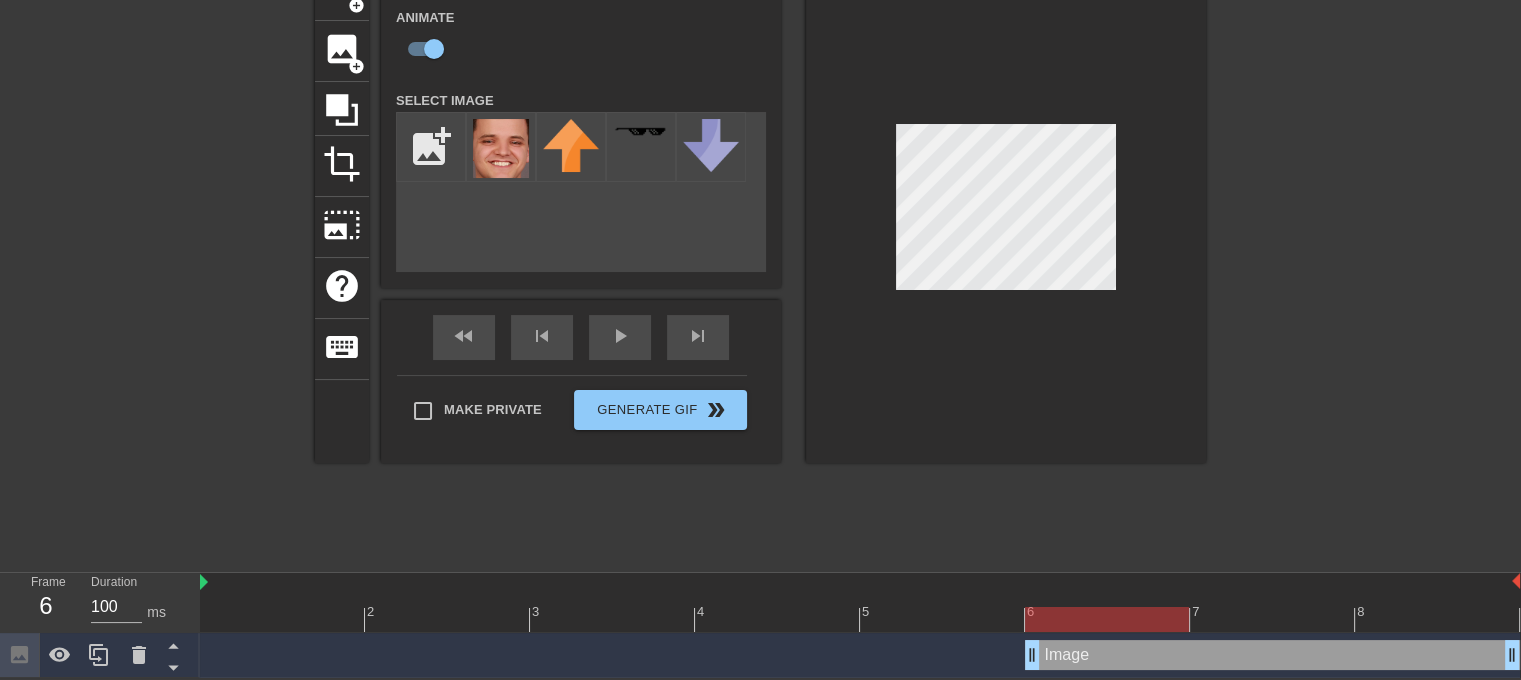 drag, startPoint x: 868, startPoint y: 652, endPoint x: 984, endPoint y: 663, distance: 116.520386 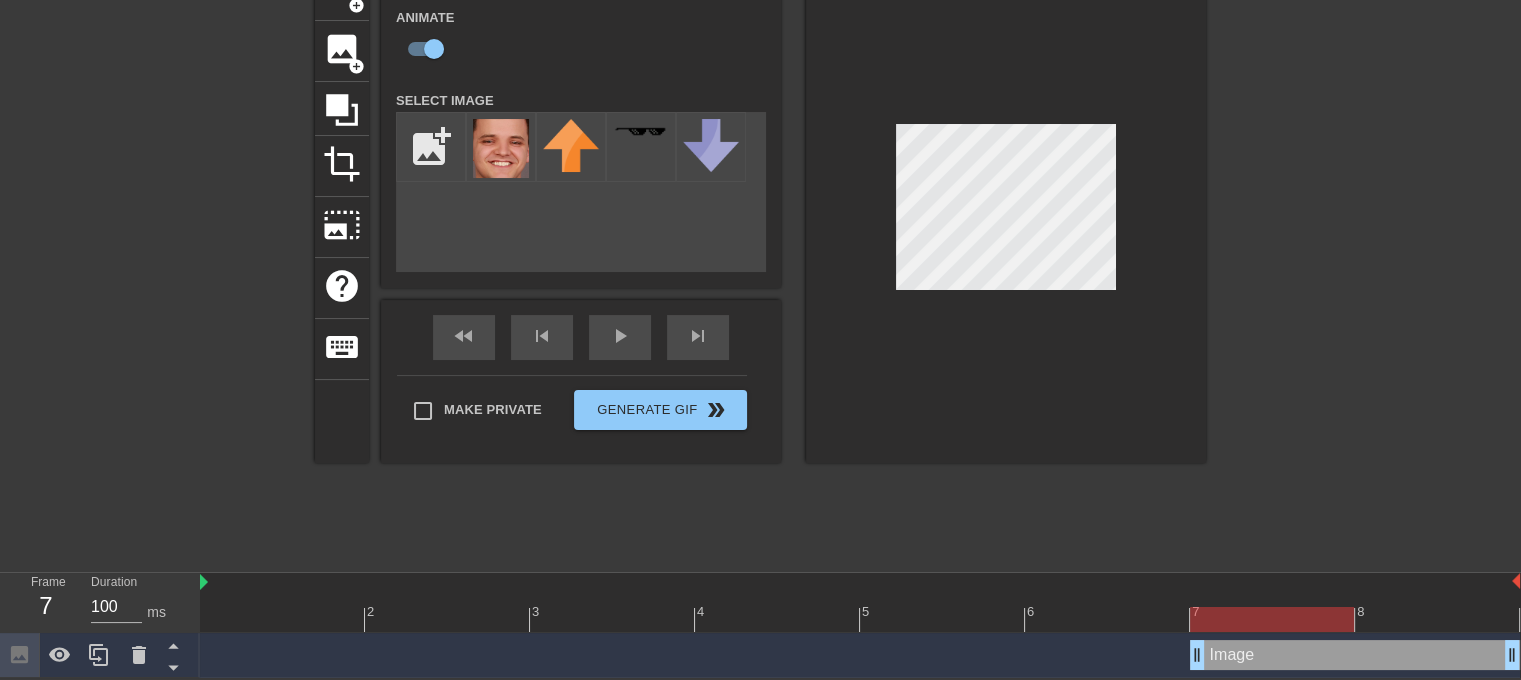drag, startPoint x: 1031, startPoint y: 649, endPoint x: 1148, endPoint y: 657, distance: 117.273186 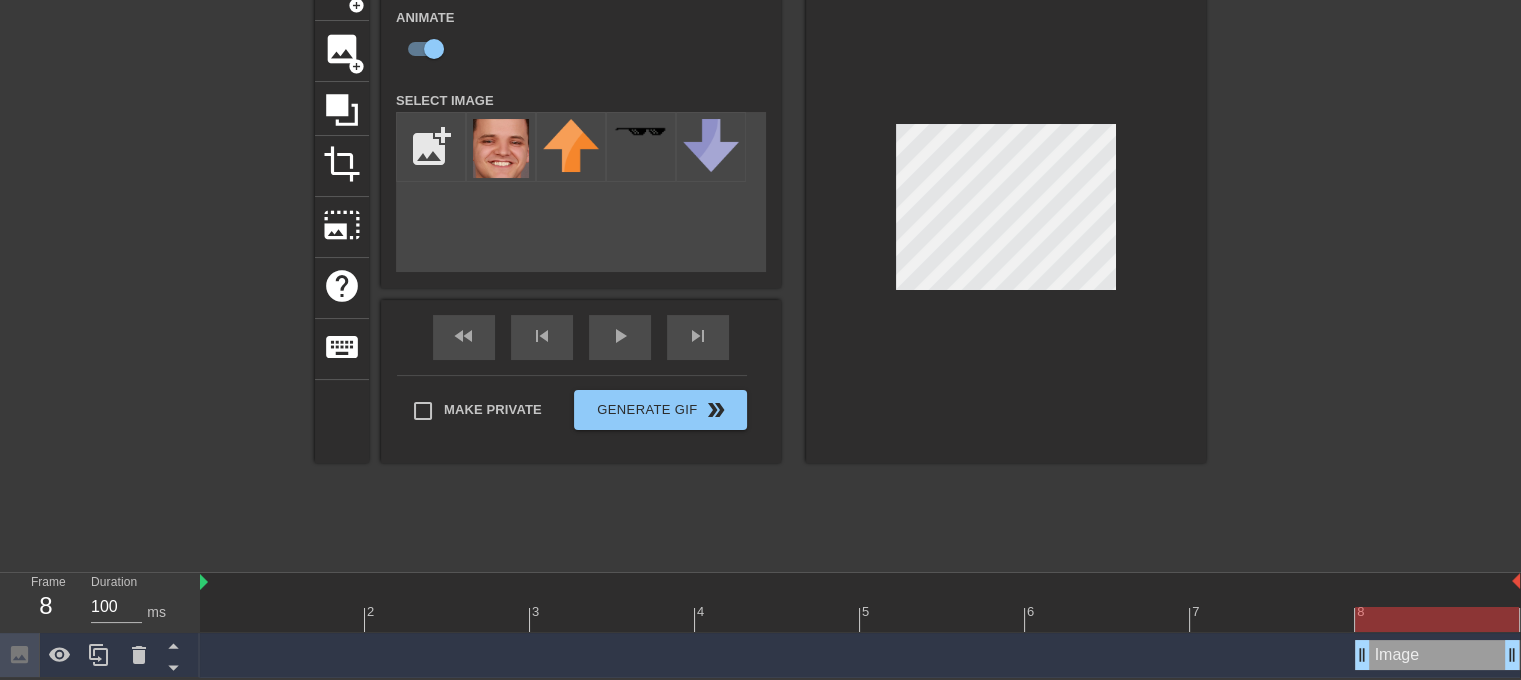 drag, startPoint x: 1201, startPoint y: 653, endPoint x: 1289, endPoint y: 655, distance: 88.02273 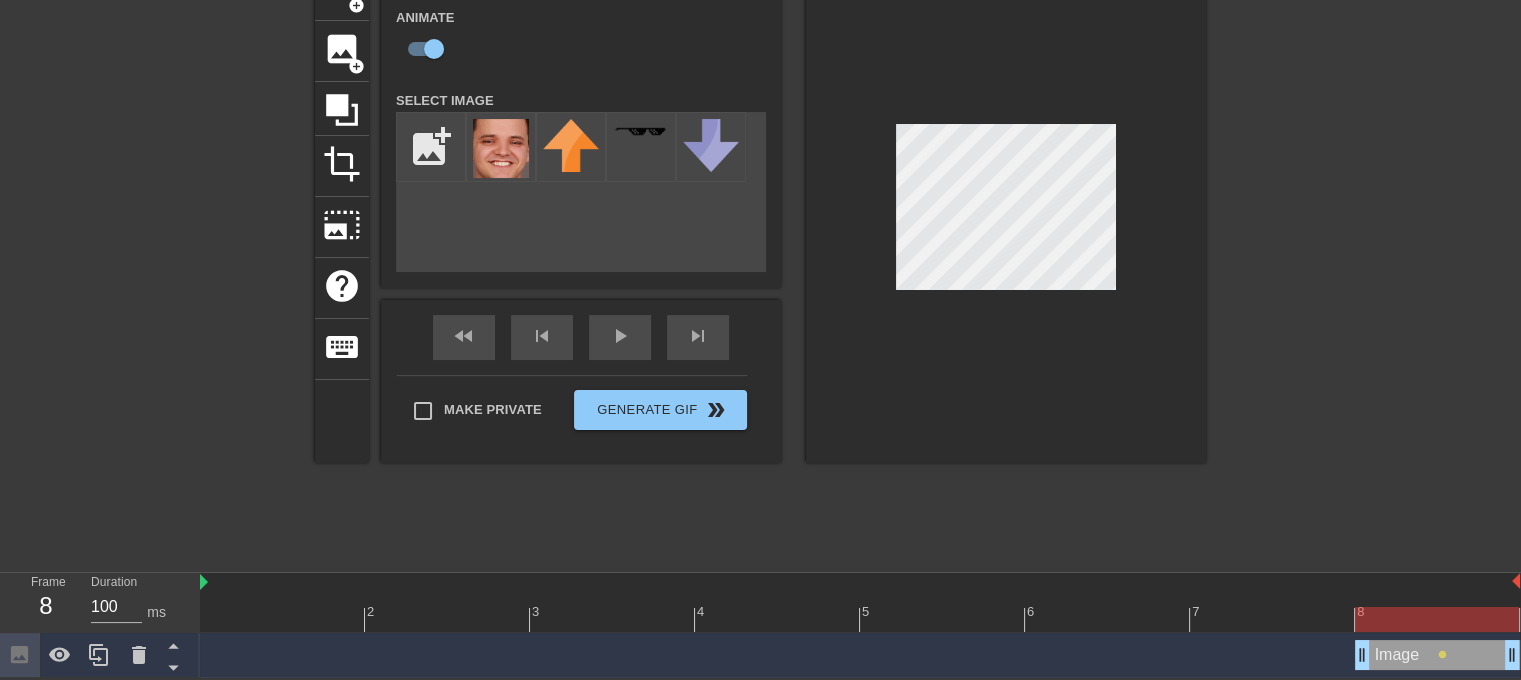 drag, startPoint x: 1362, startPoint y: 652, endPoint x: 1376, endPoint y: 655, distance: 14.3178215 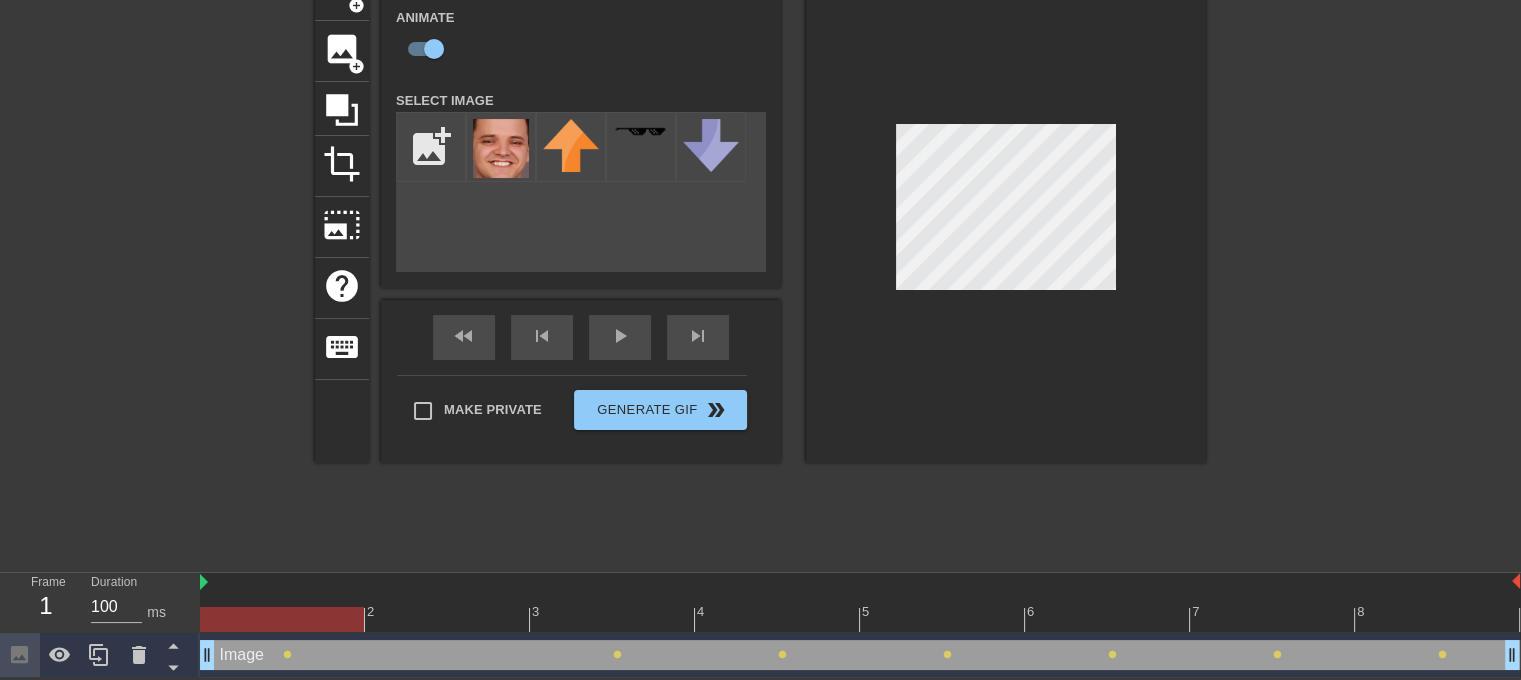 drag, startPoint x: 1358, startPoint y: 643, endPoint x: 283, endPoint y: 685, distance: 1075.8202 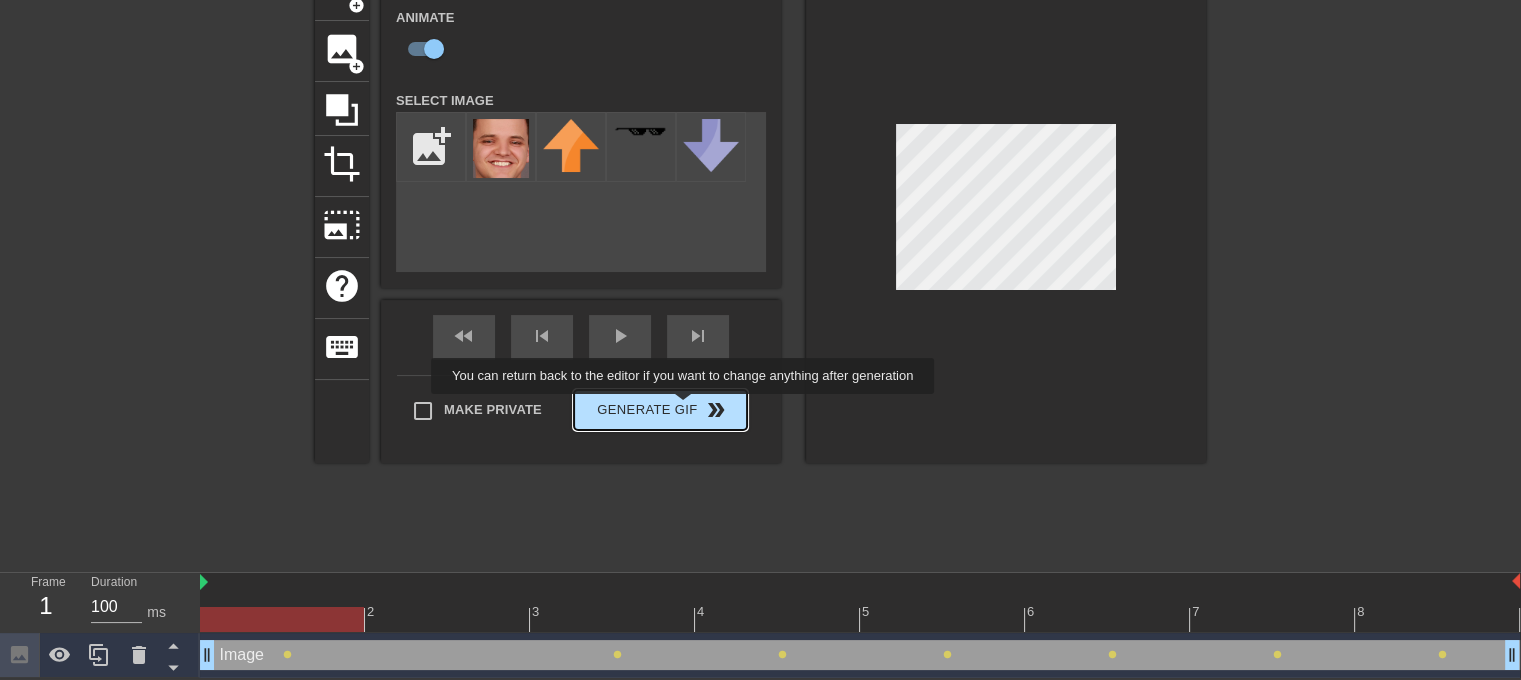 click on "Generate Gif double_arrow" at bounding box center (660, 410) 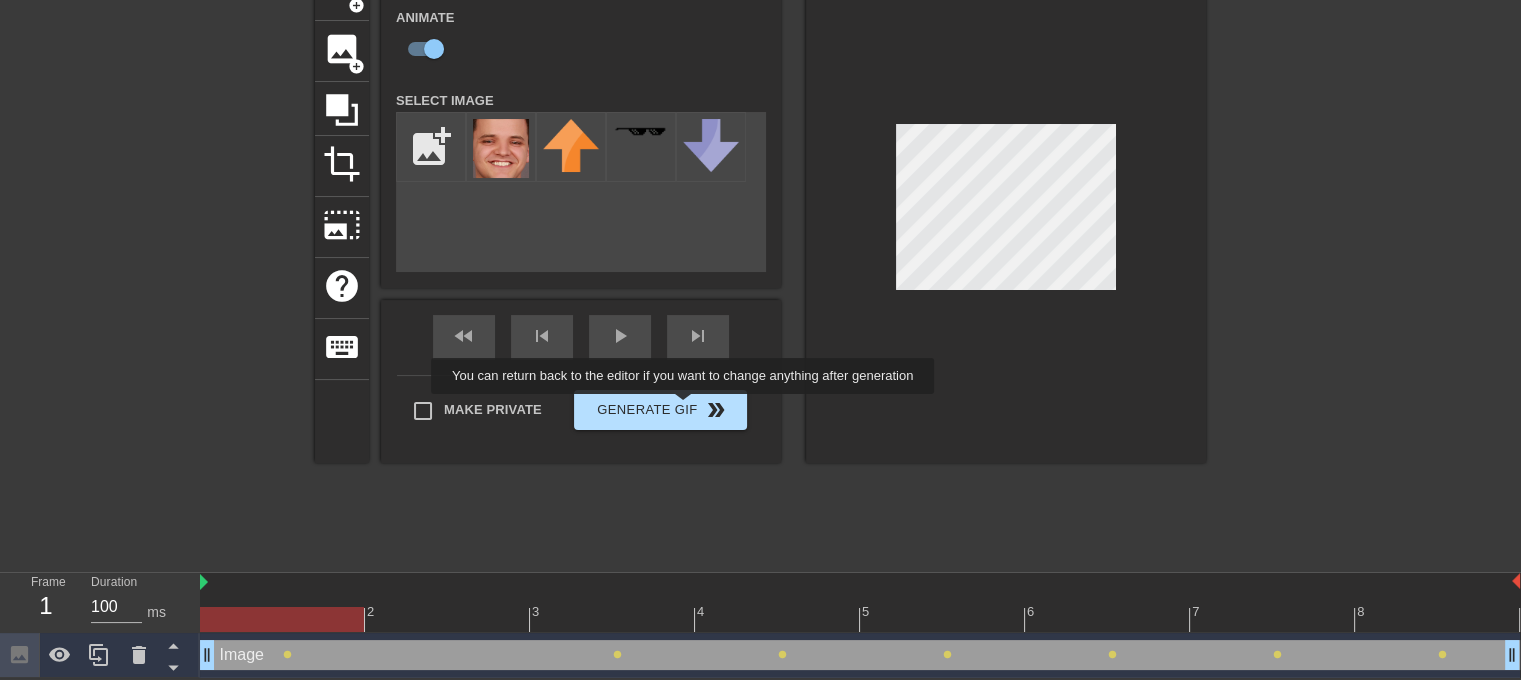 scroll, scrollTop: 8, scrollLeft: 0, axis: vertical 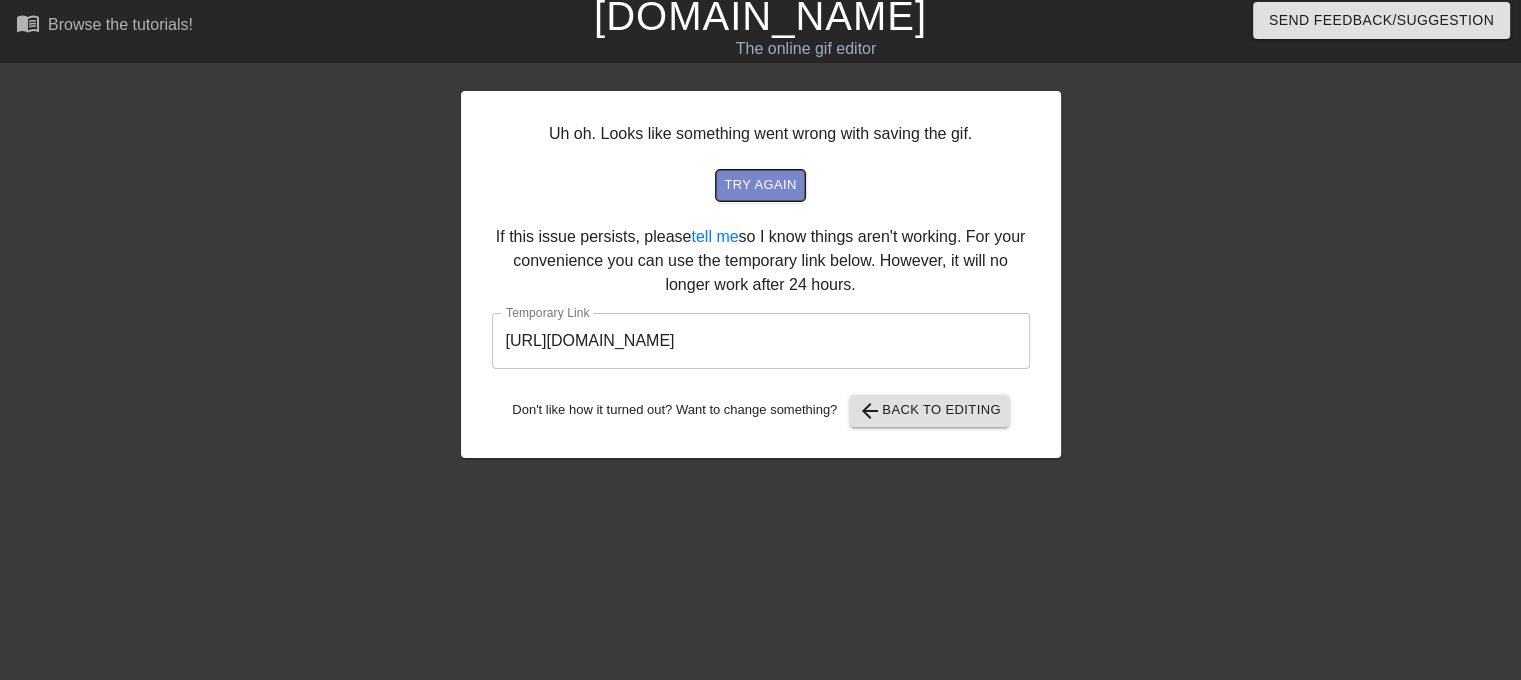 click on "try again" at bounding box center [760, 185] 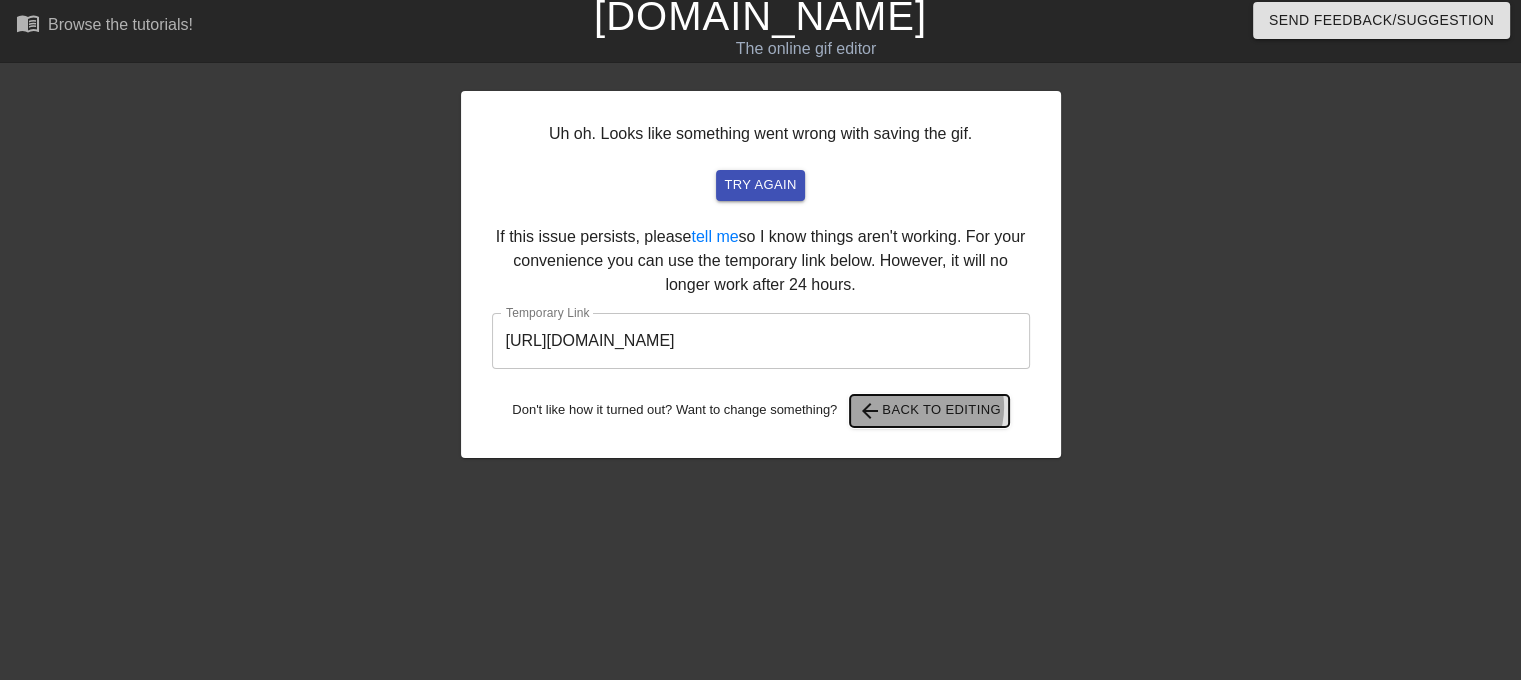 click on "arrow_back Back to Editing" at bounding box center (929, 411) 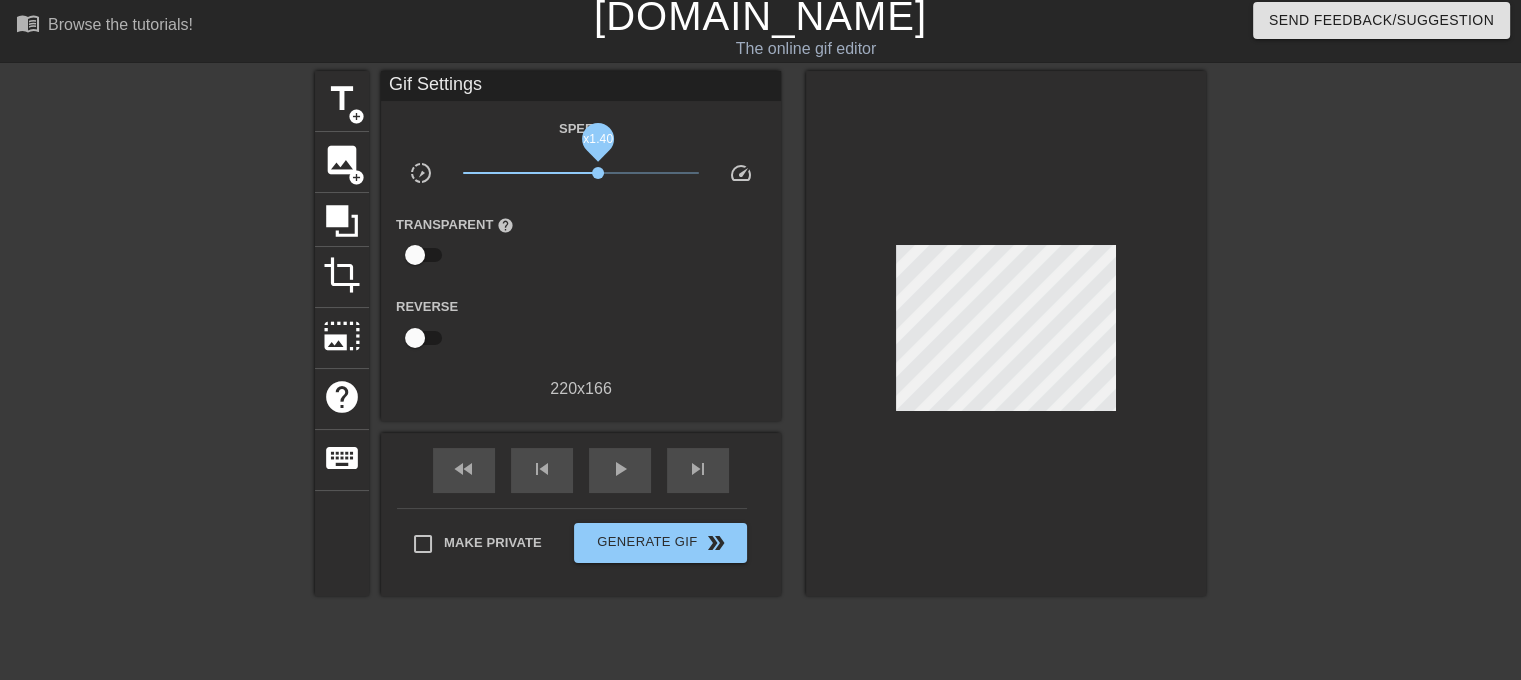 drag, startPoint x: 577, startPoint y: 171, endPoint x: 598, endPoint y: 175, distance: 21.377558 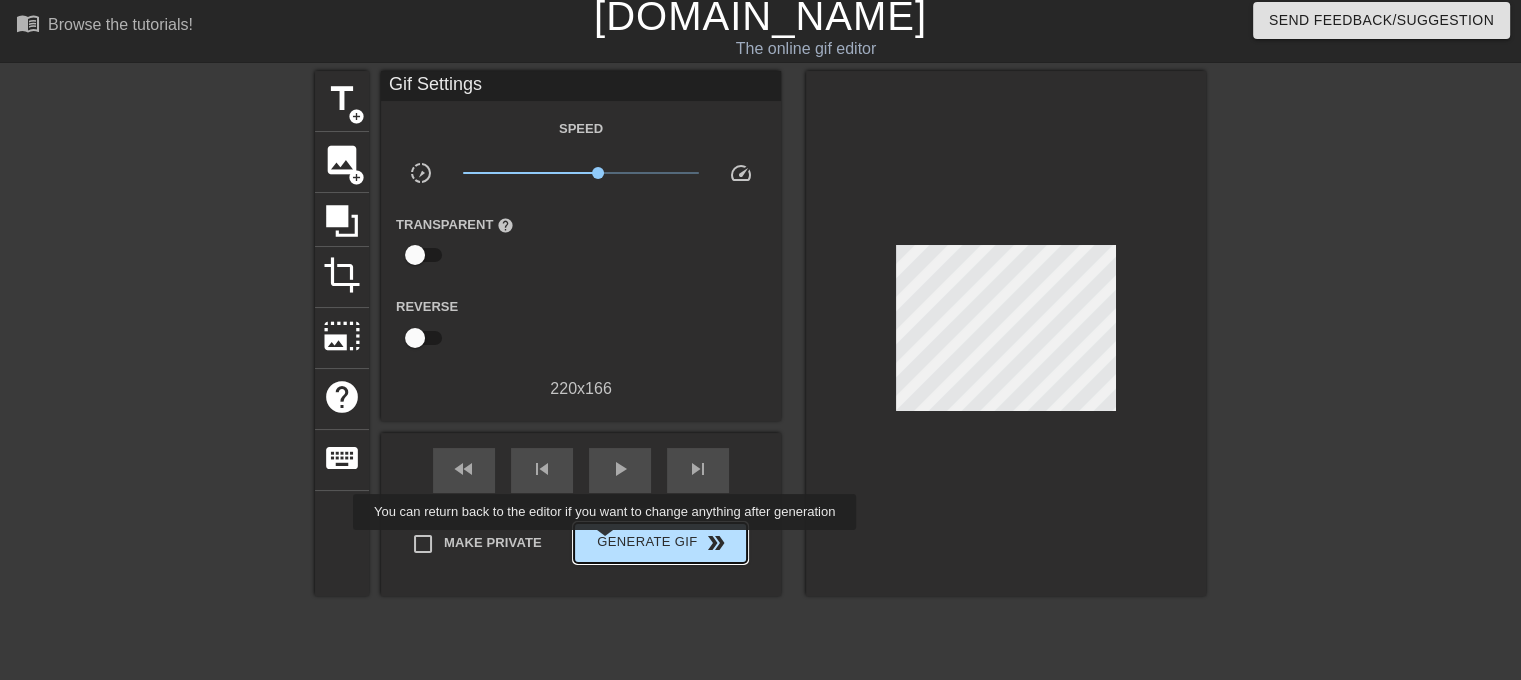 click on "Generate Gif double_arrow" at bounding box center (660, 543) 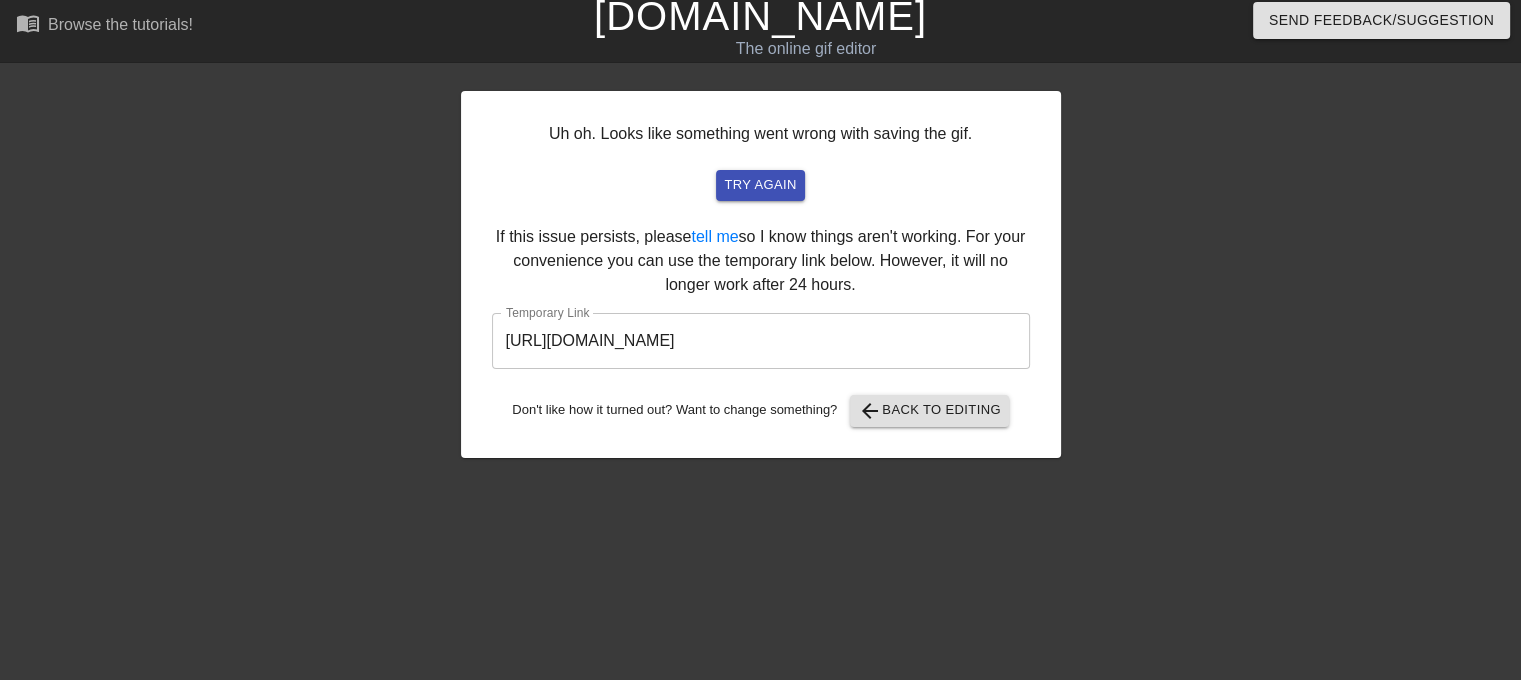 click on "[URL][DOMAIN_NAME]" at bounding box center (761, 341) 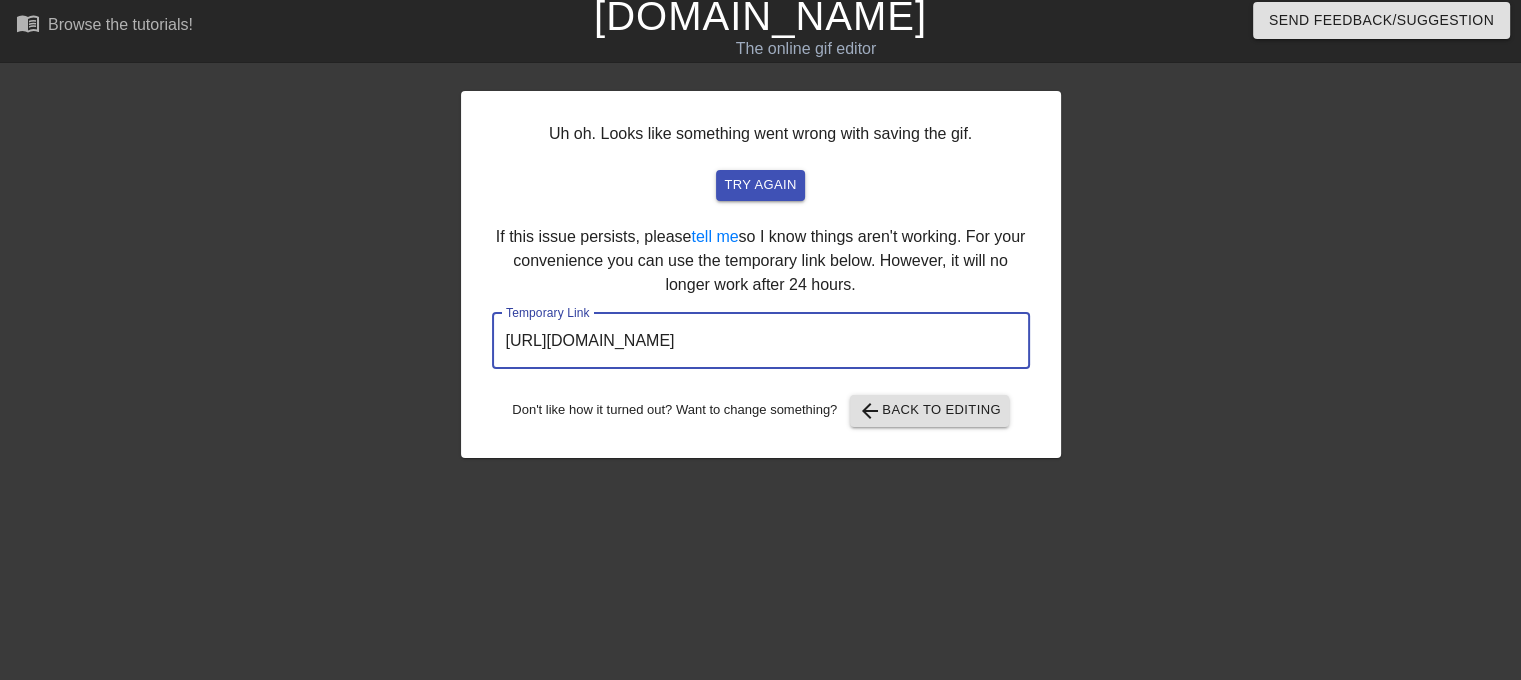 click on "[URL][DOMAIN_NAME]" at bounding box center [761, 341] 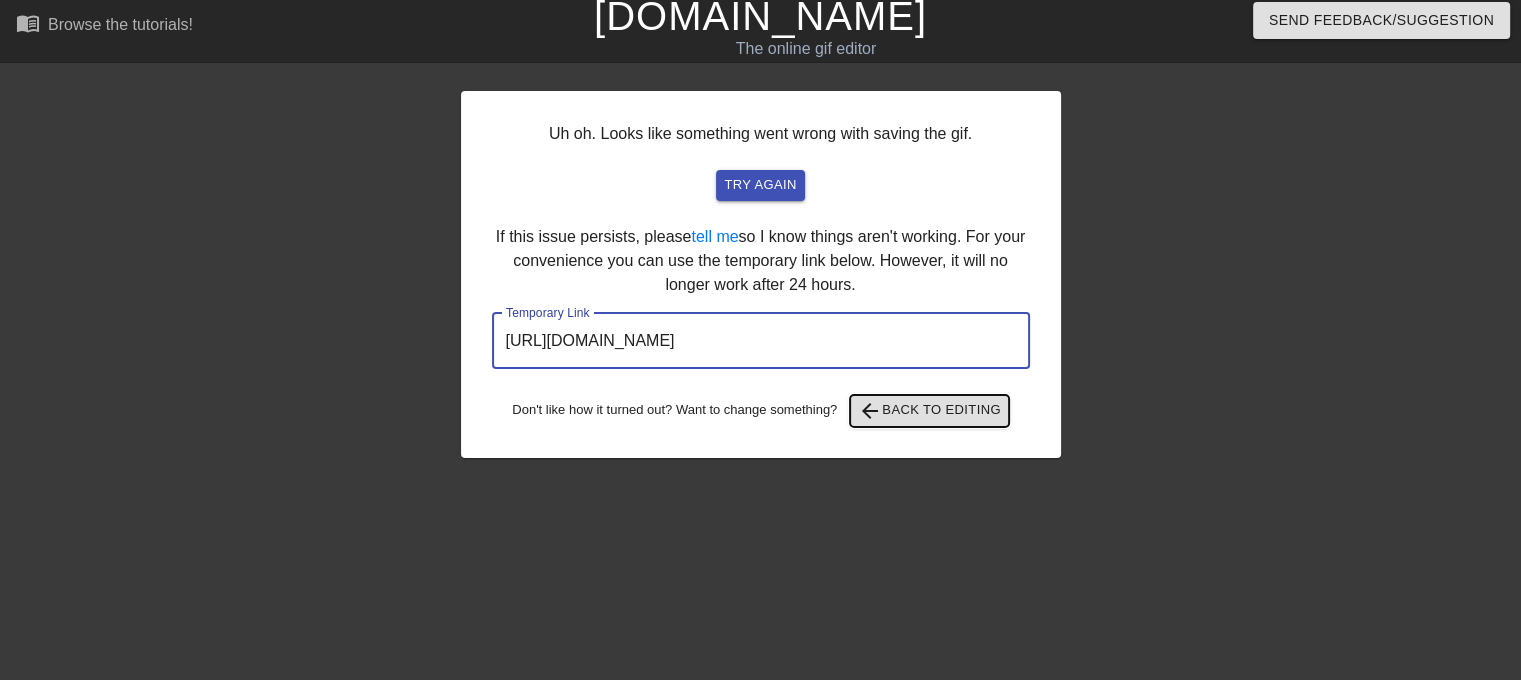 click on "arrow_back Back to Editing" at bounding box center (929, 411) 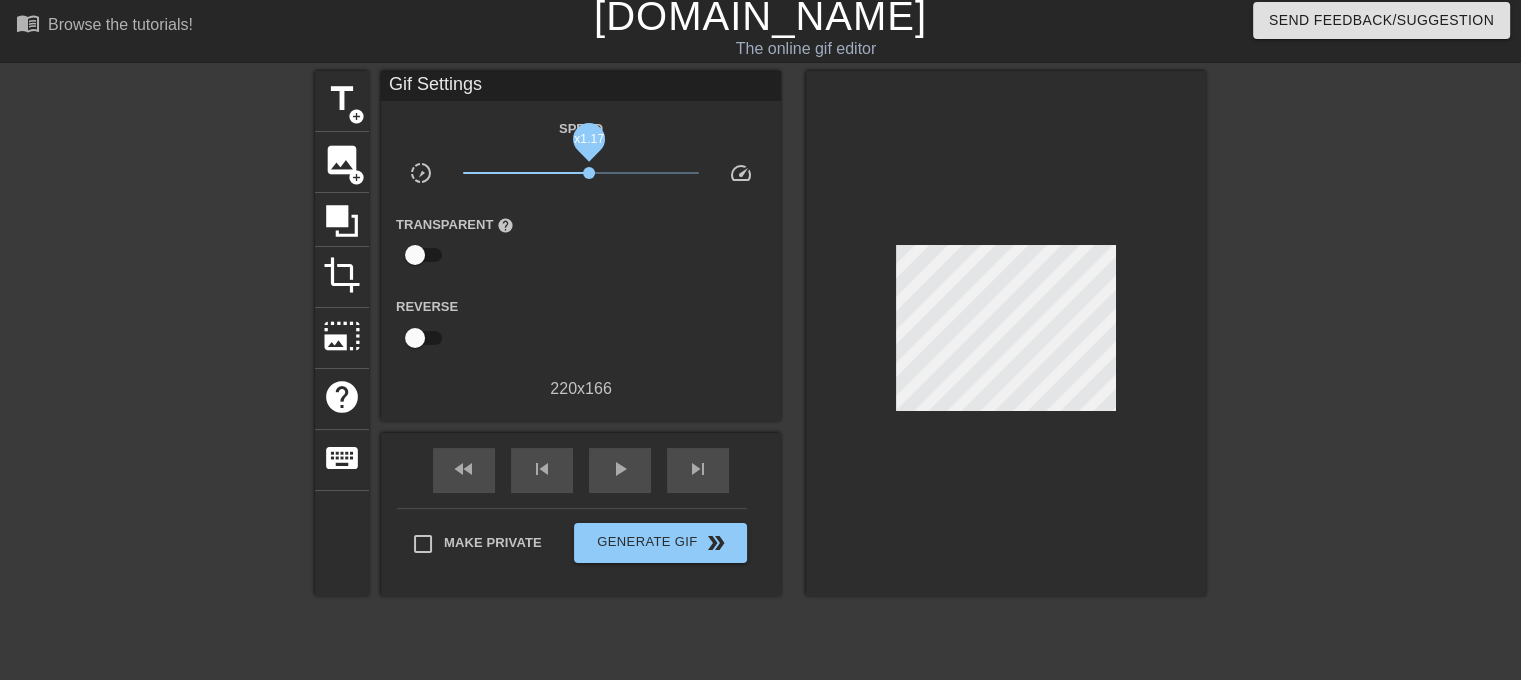 drag, startPoint x: 600, startPoint y: 170, endPoint x: 589, endPoint y: 167, distance: 11.401754 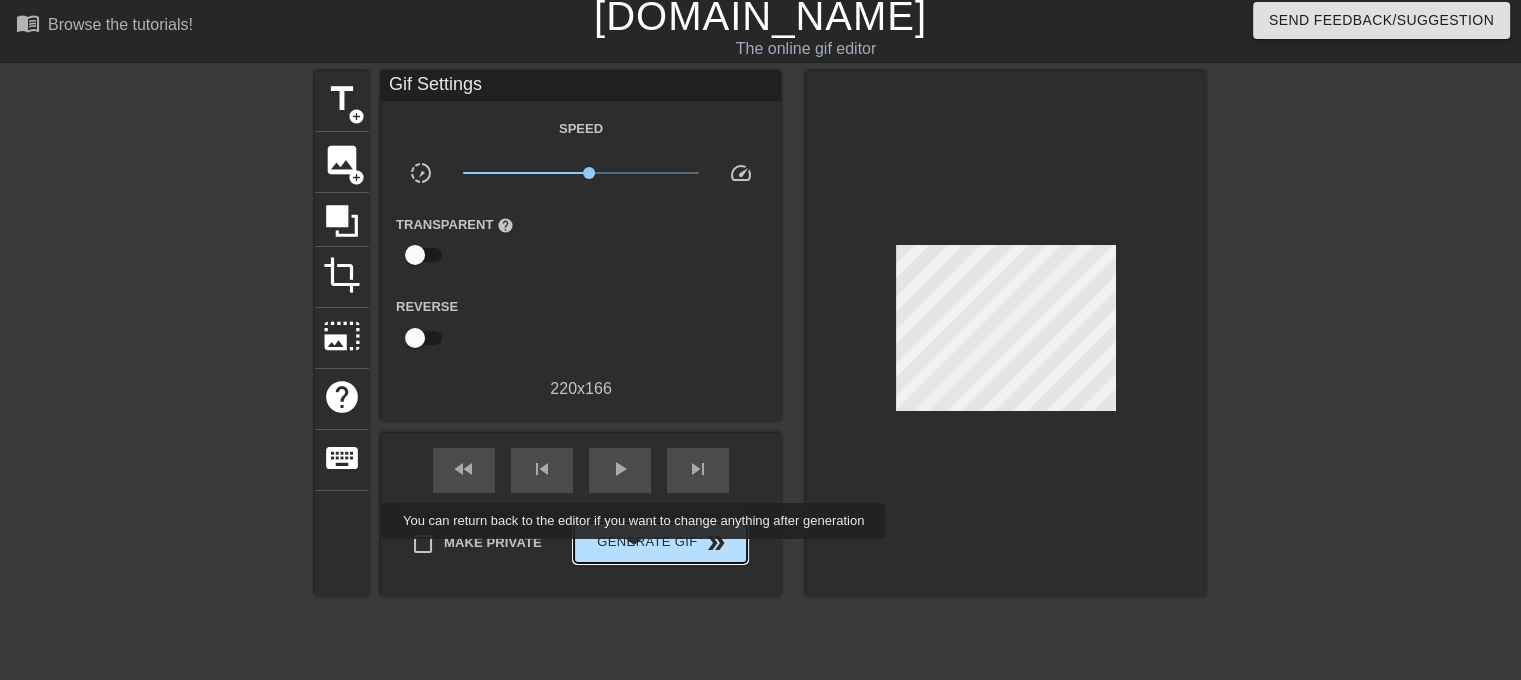 click on "Generate Gif double_arrow" at bounding box center [660, 543] 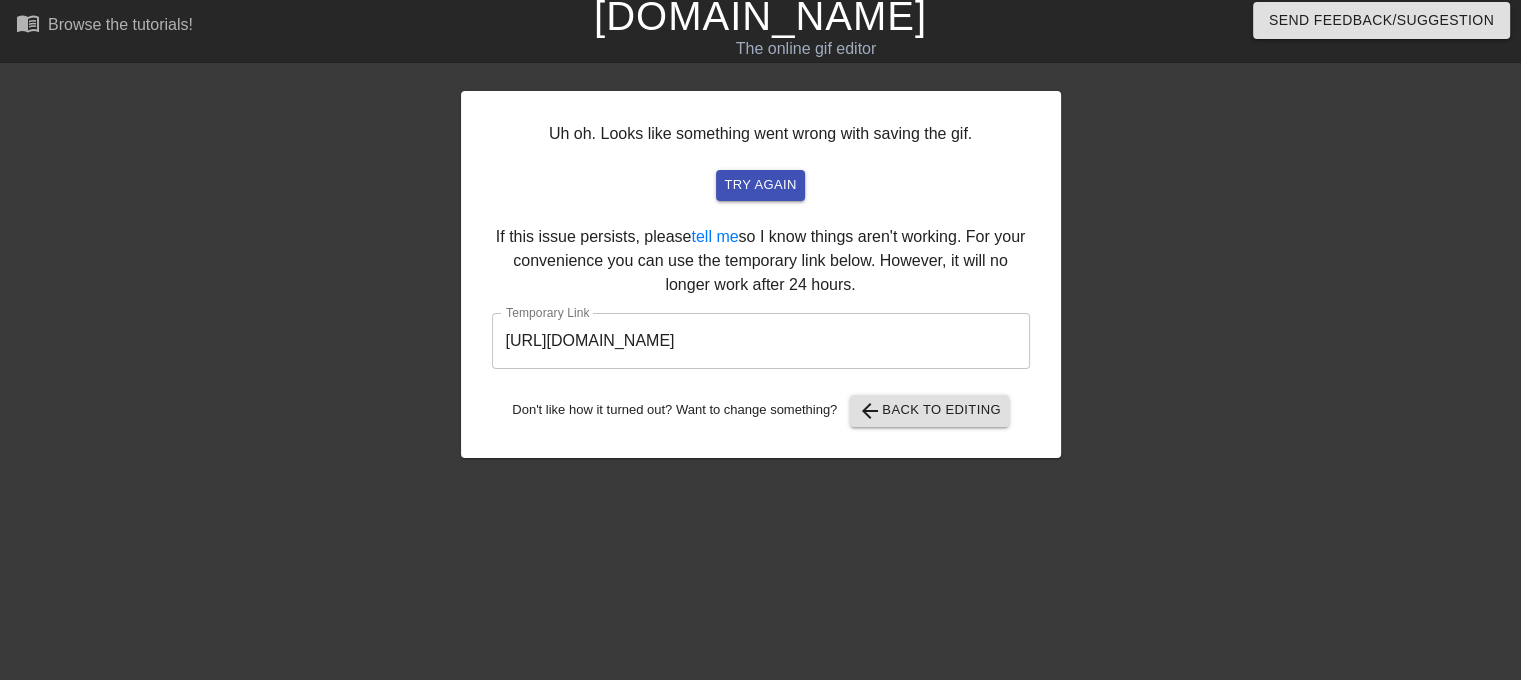 click on "[URL][DOMAIN_NAME]" at bounding box center [761, 341] 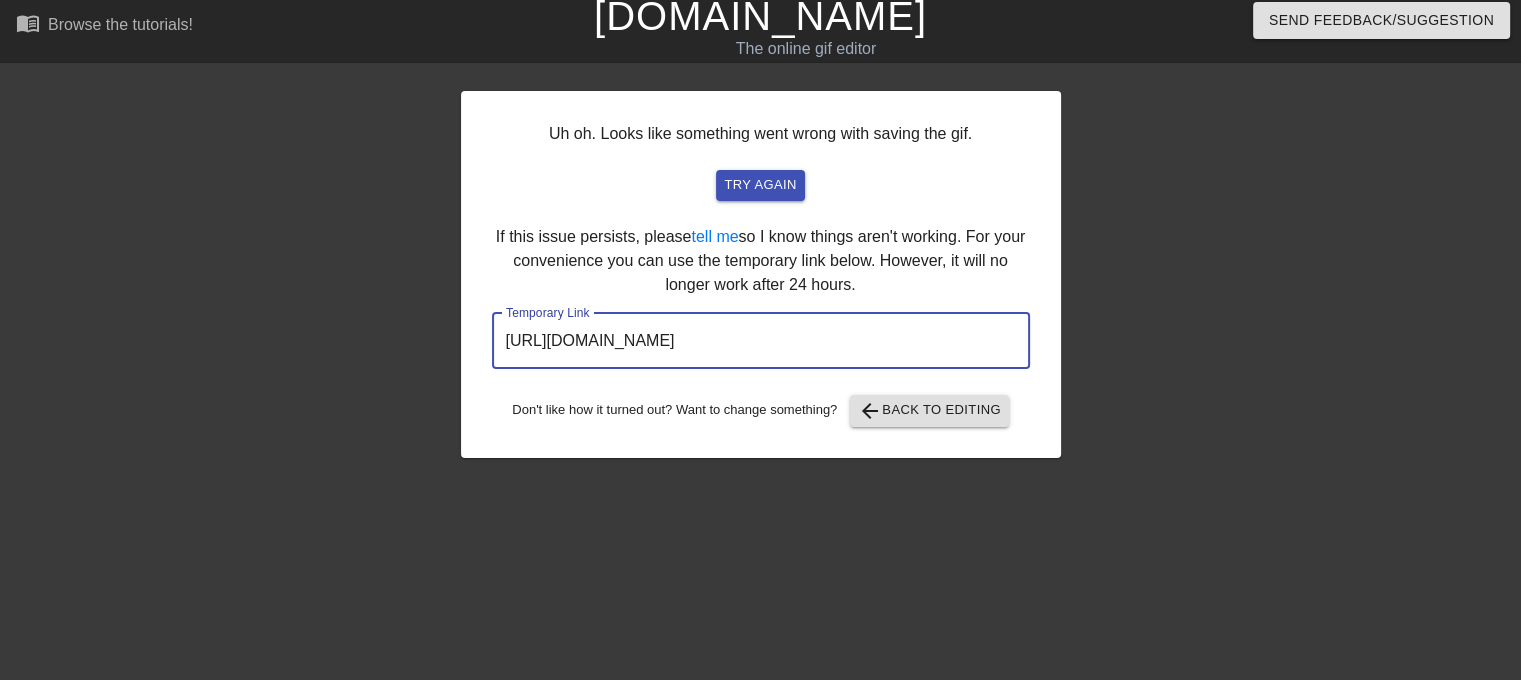 click on "[URL][DOMAIN_NAME]" at bounding box center [761, 341] 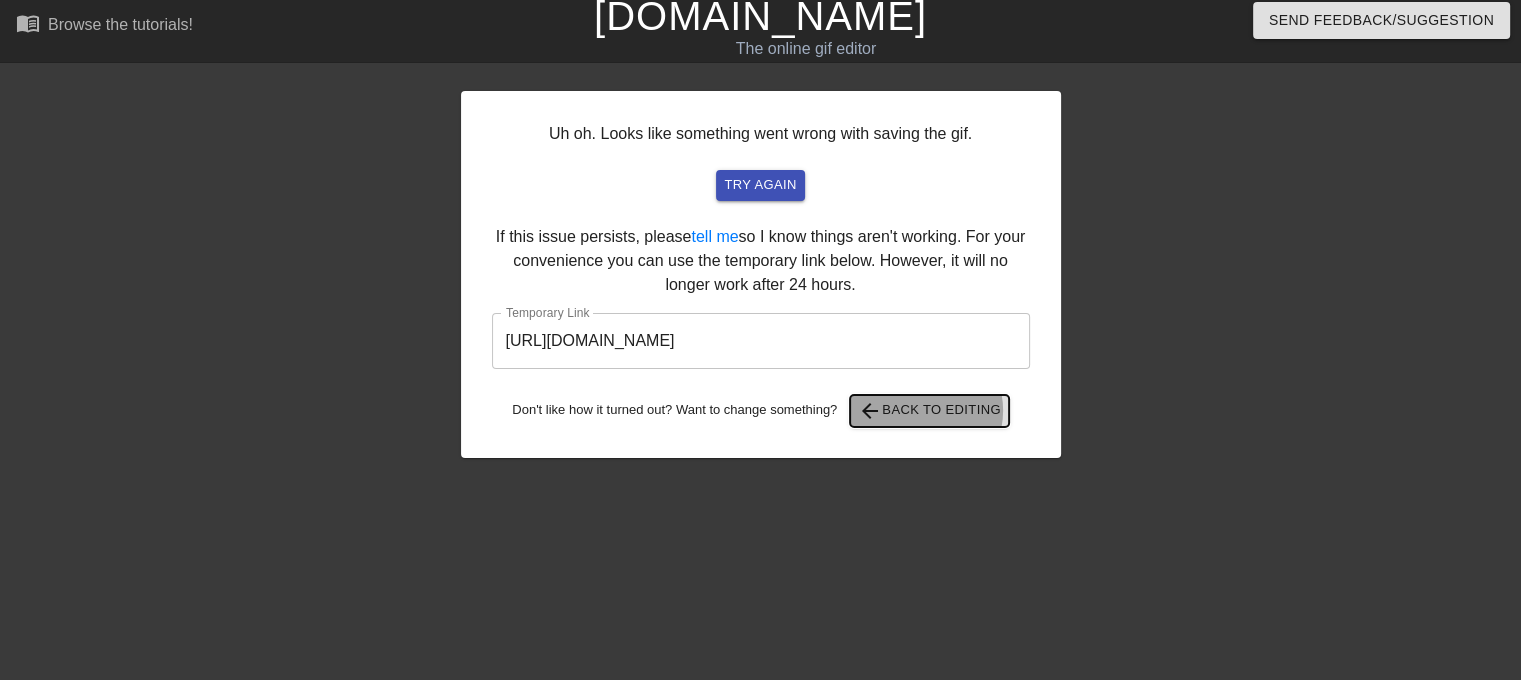 drag, startPoint x: 921, startPoint y: 411, endPoint x: 894, endPoint y: 343, distance: 73.1642 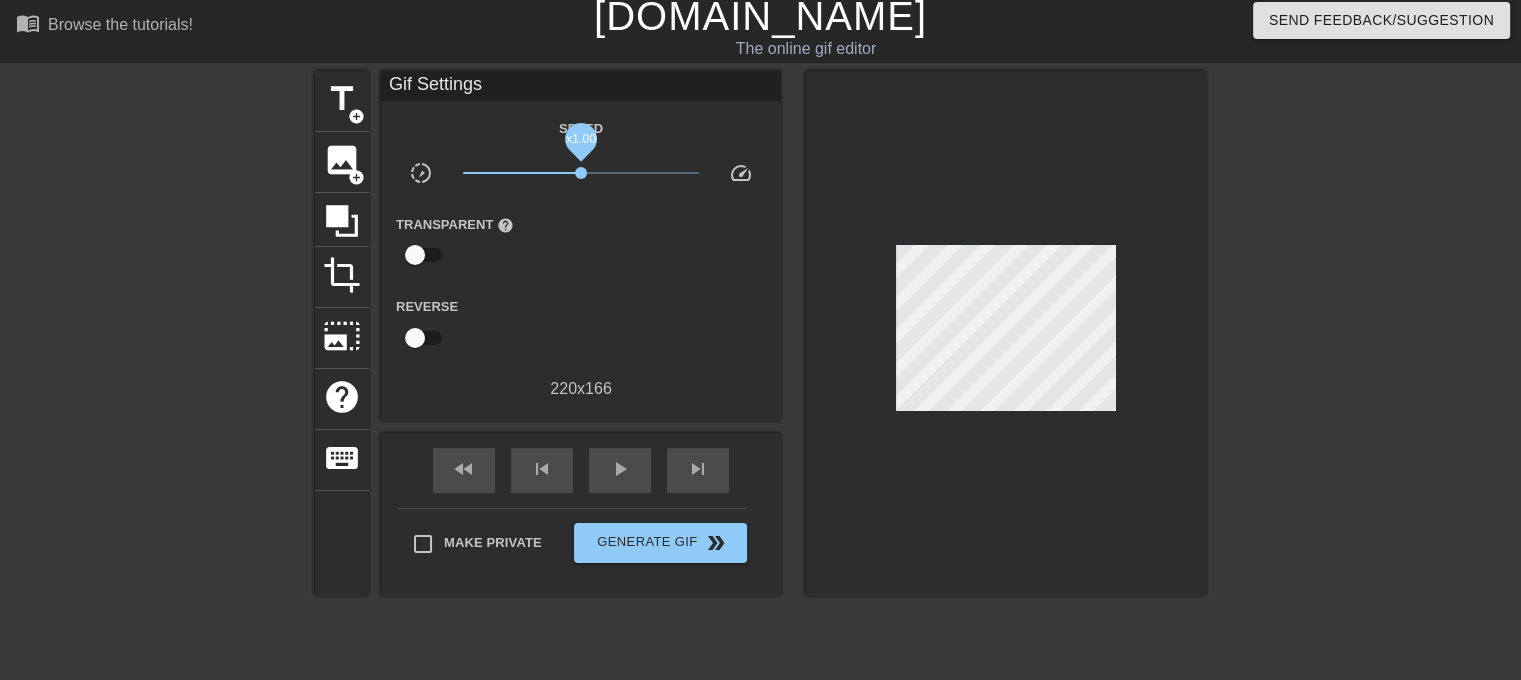 click on "x1.00" at bounding box center (581, 173) 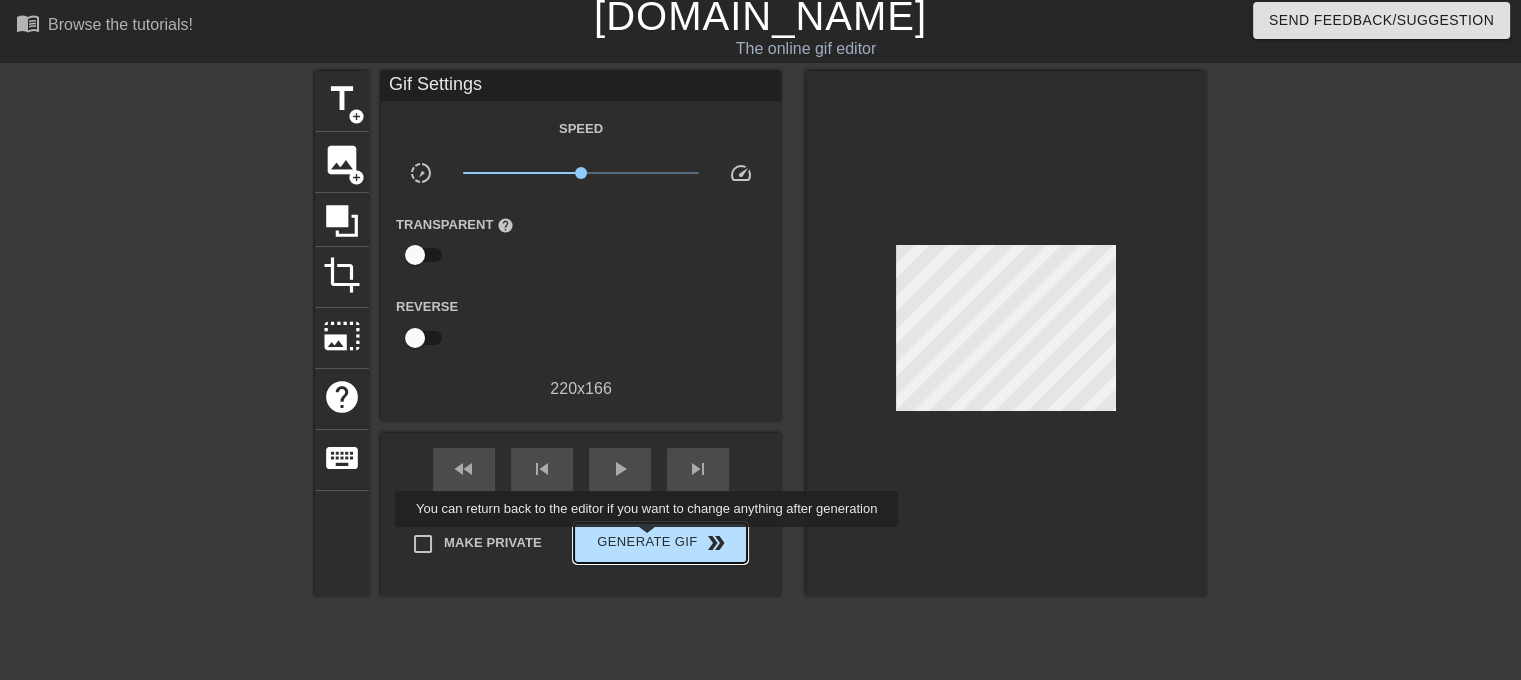 click on "Generate Gif double_arrow" at bounding box center (660, 543) 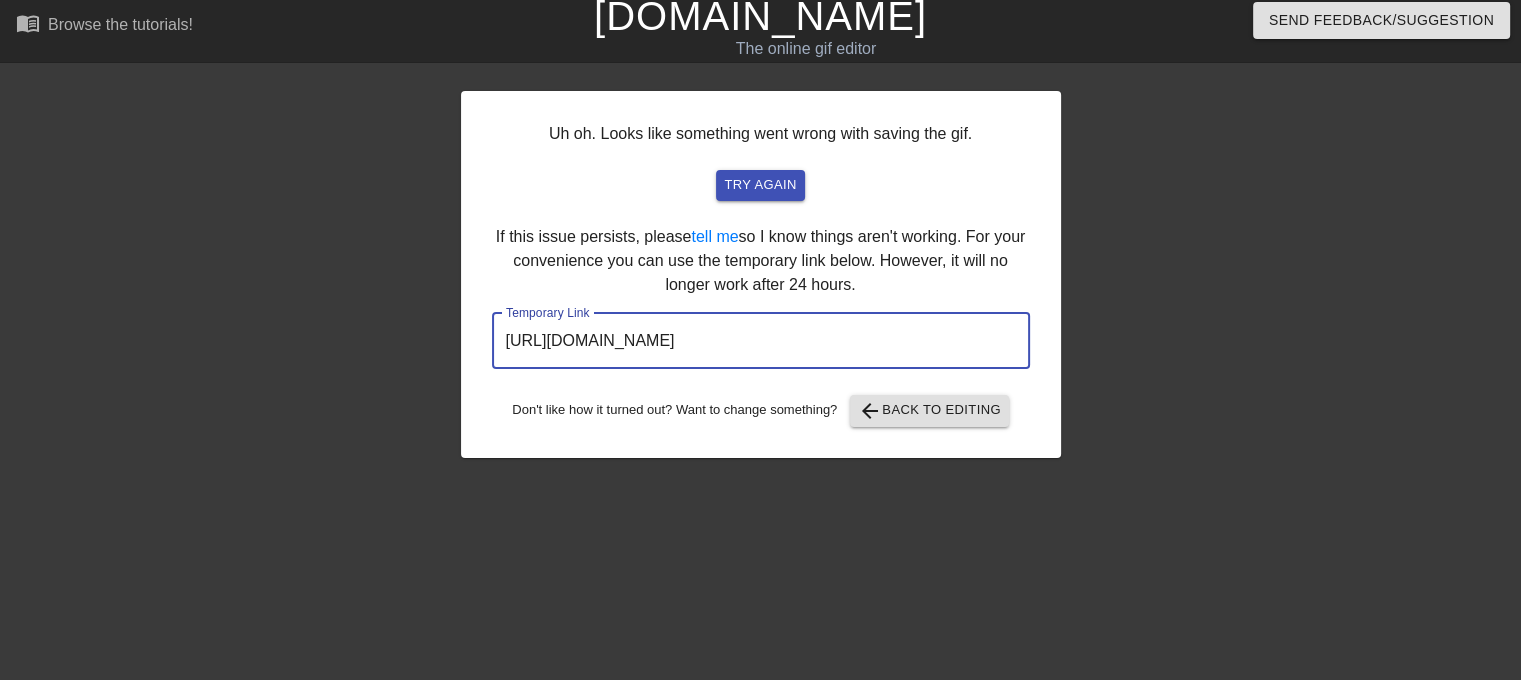 click on "[URL][DOMAIN_NAME]" at bounding box center (761, 341) 